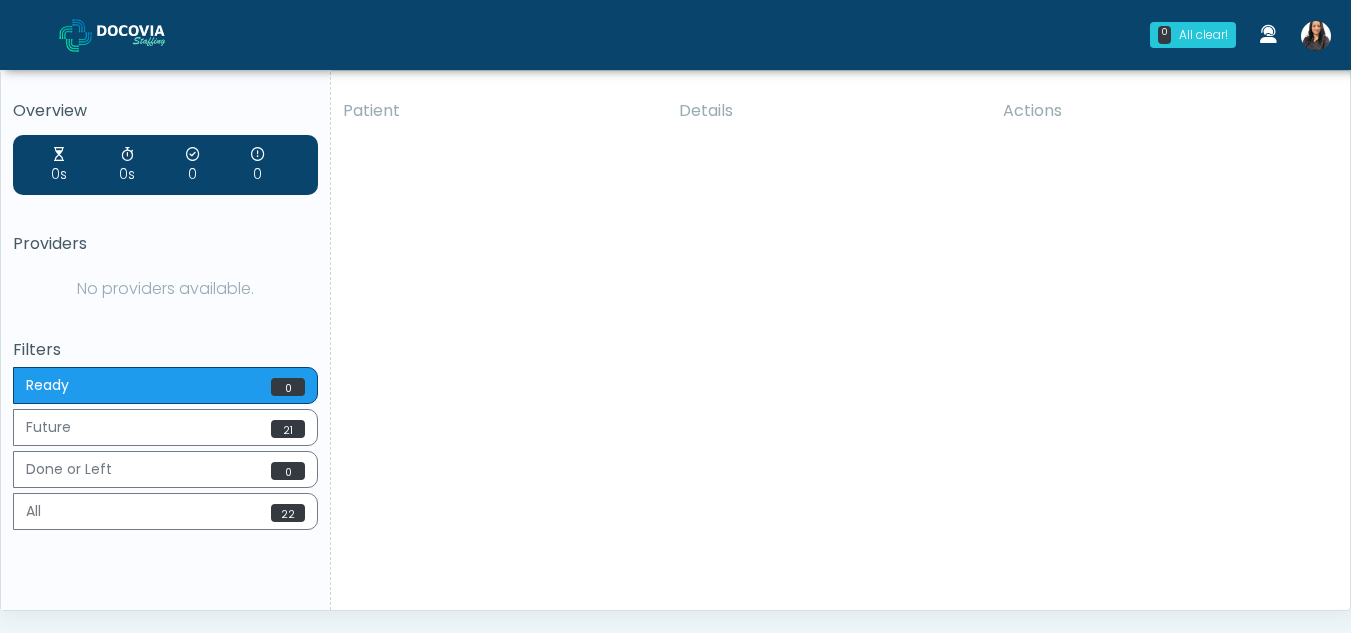 scroll, scrollTop: 0, scrollLeft: 0, axis: both 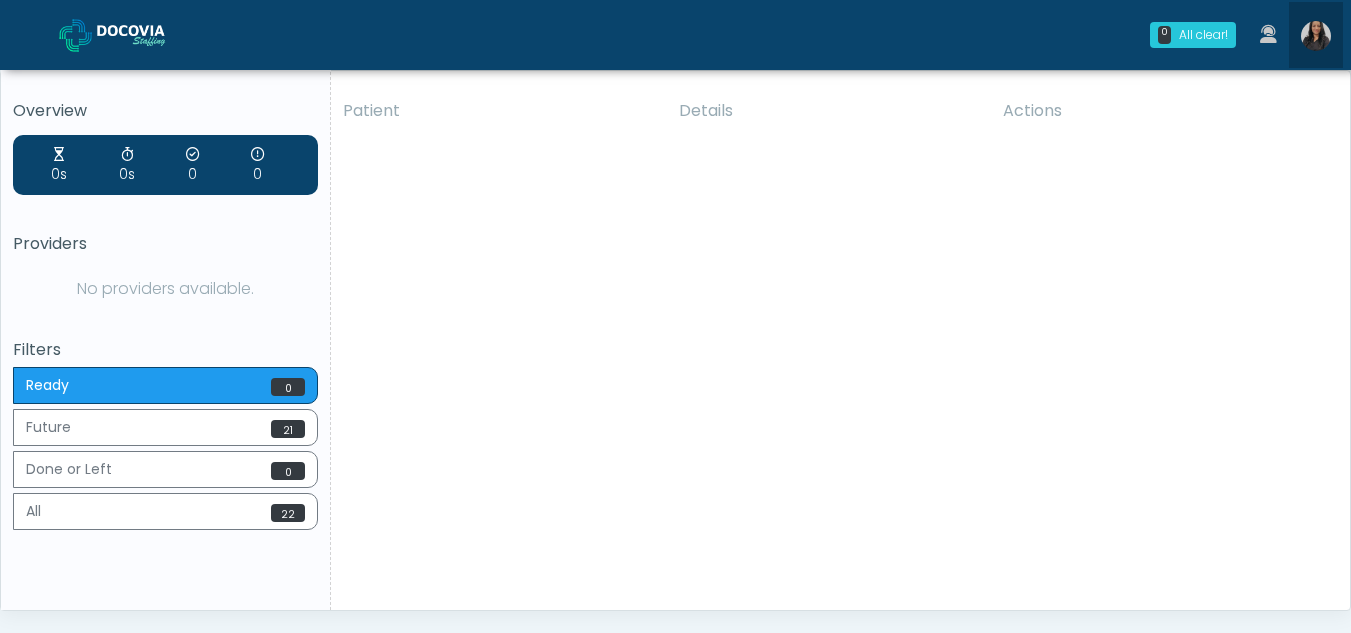 click at bounding box center [1316, 36] 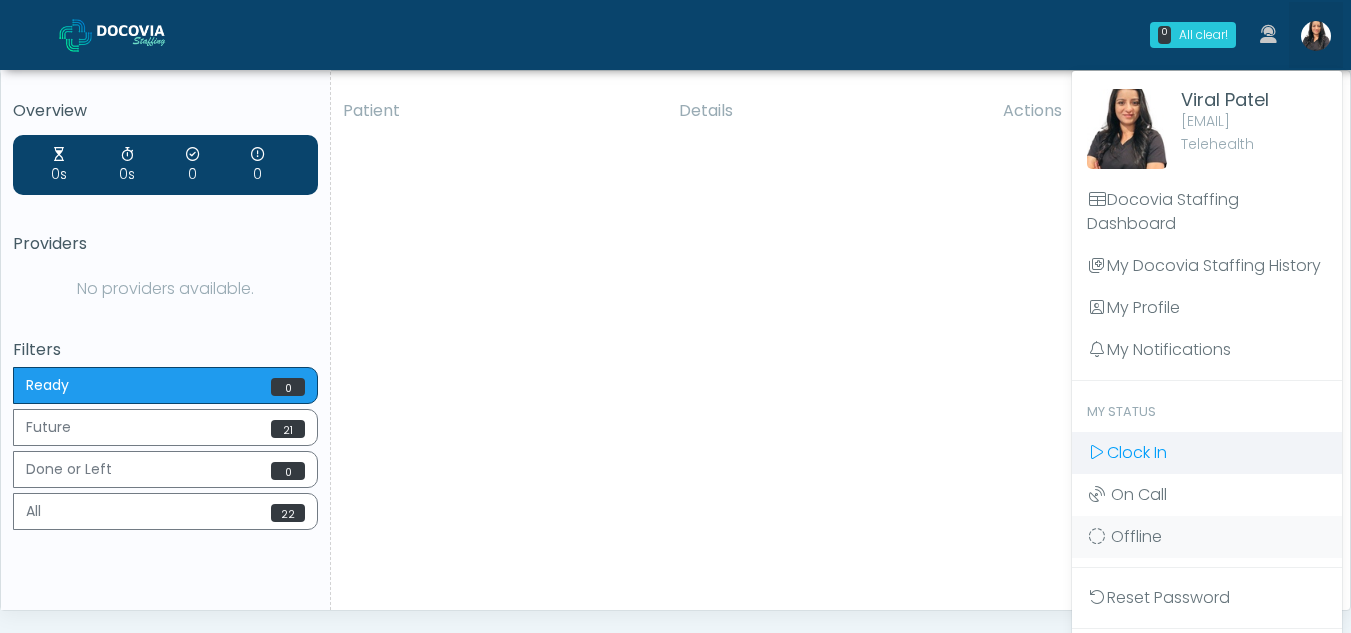 click on "Clock In" at bounding box center (1137, 452) 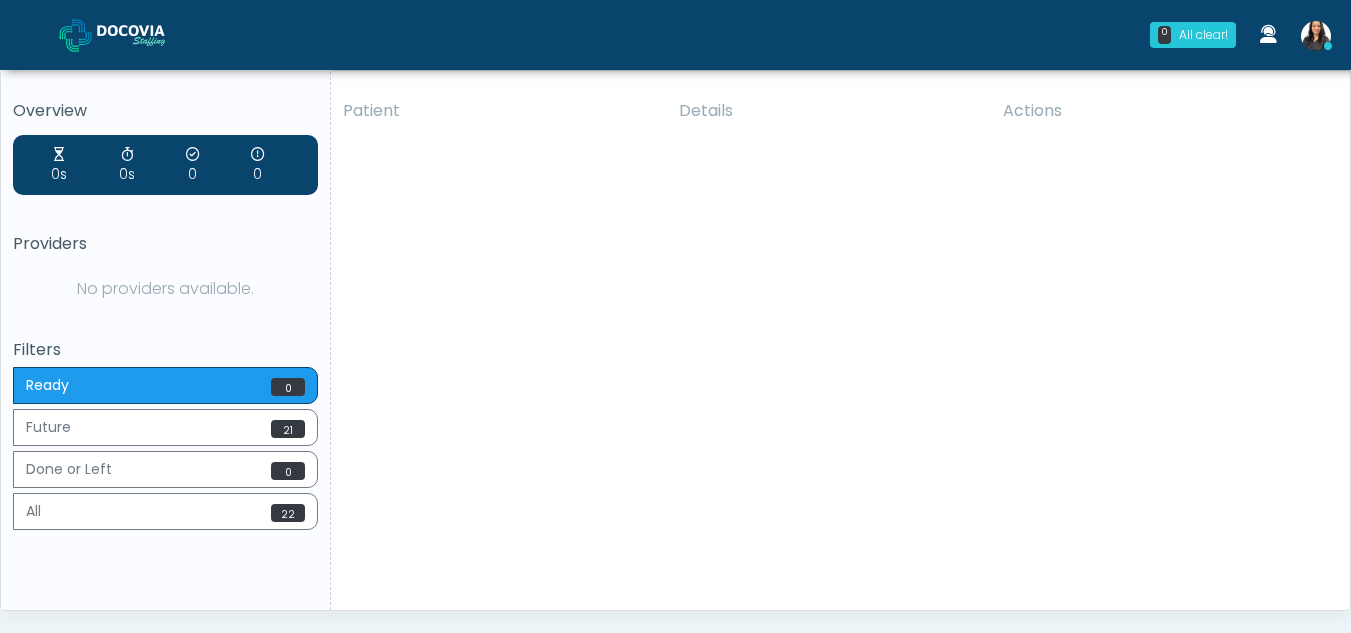 scroll, scrollTop: 0, scrollLeft: 0, axis: both 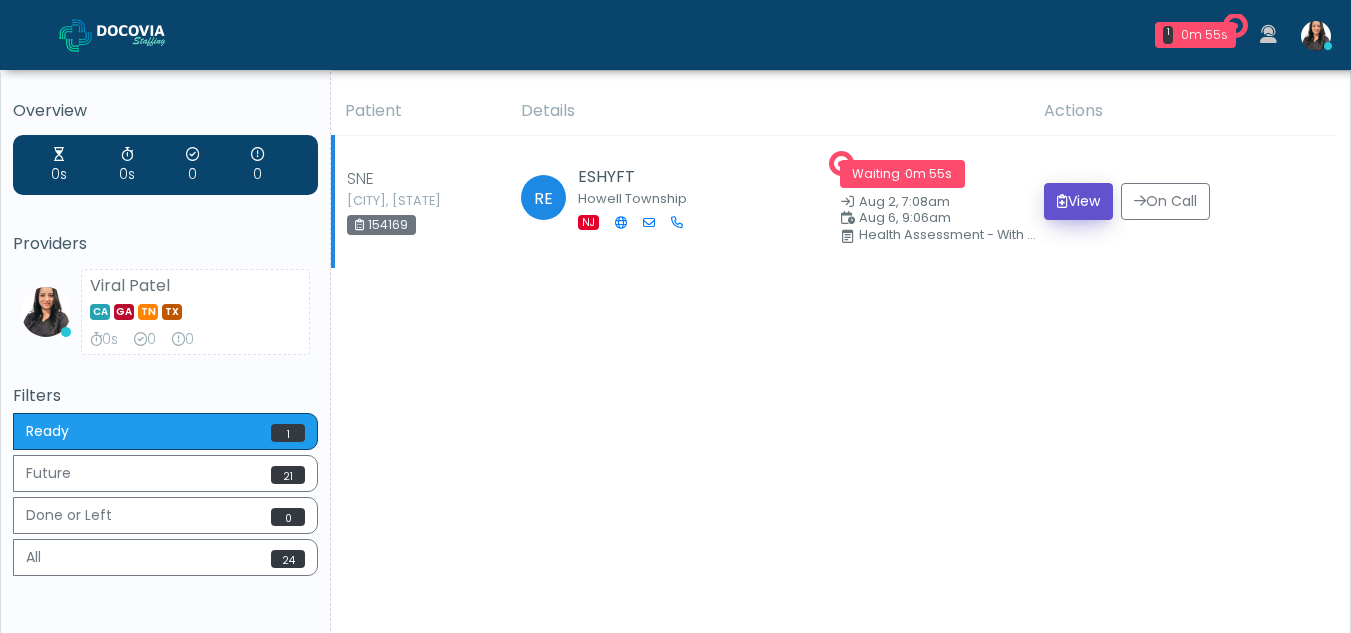 click on "View" at bounding box center (1078, 201) 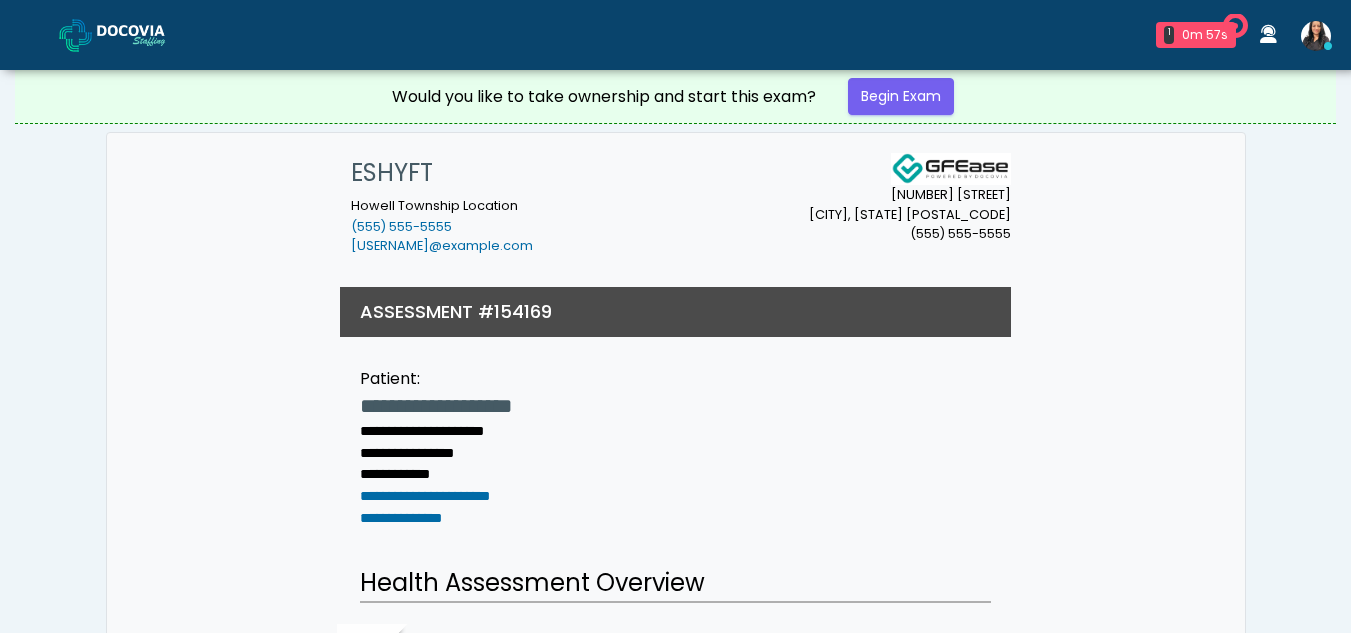 scroll, scrollTop: 0, scrollLeft: 0, axis: both 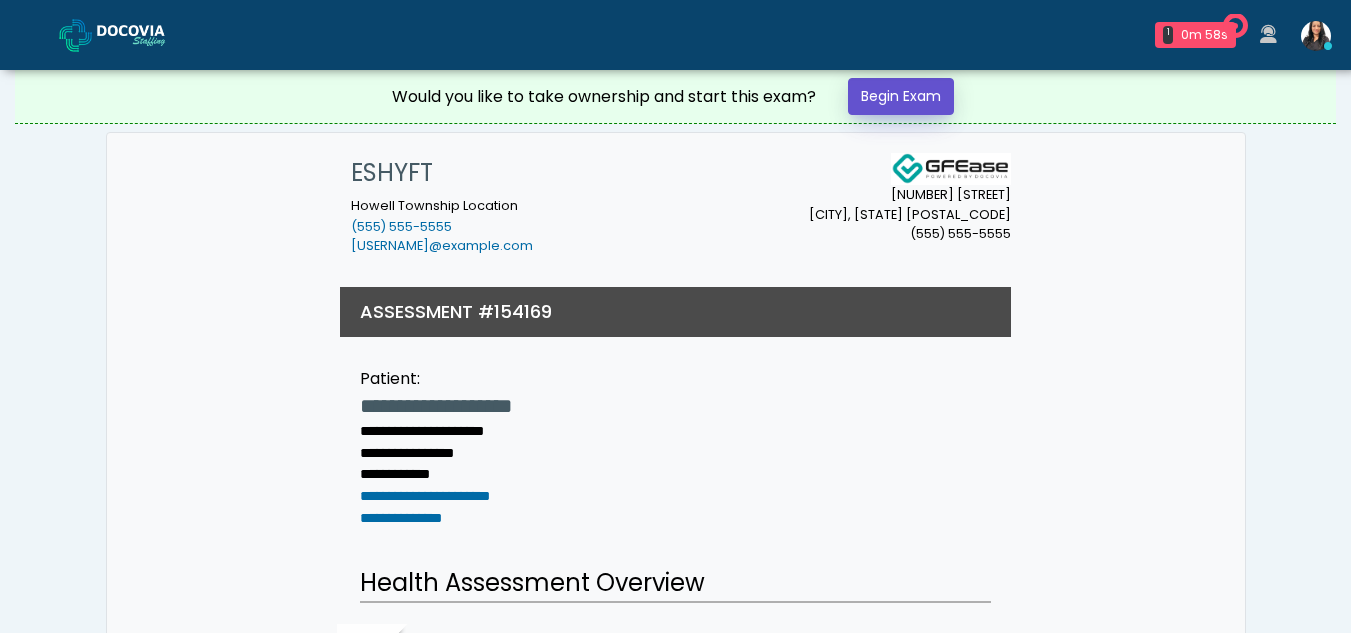 click on "Begin Exam" at bounding box center [901, 96] 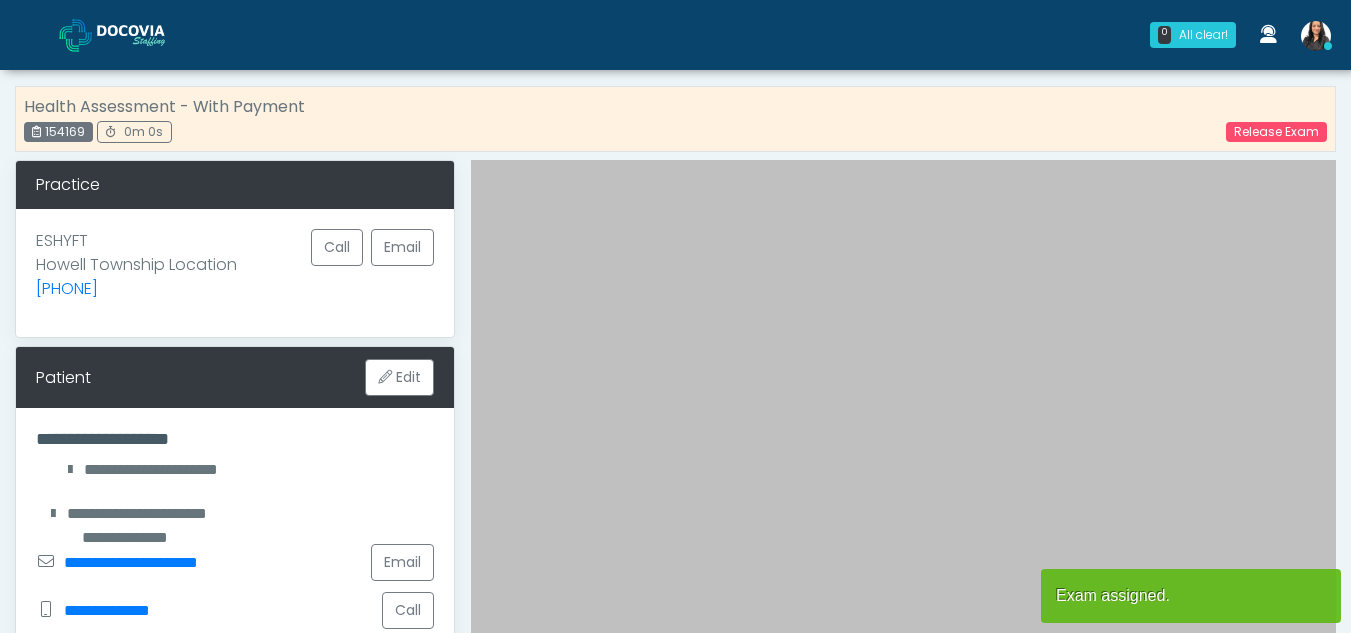 scroll, scrollTop: 0, scrollLeft: 0, axis: both 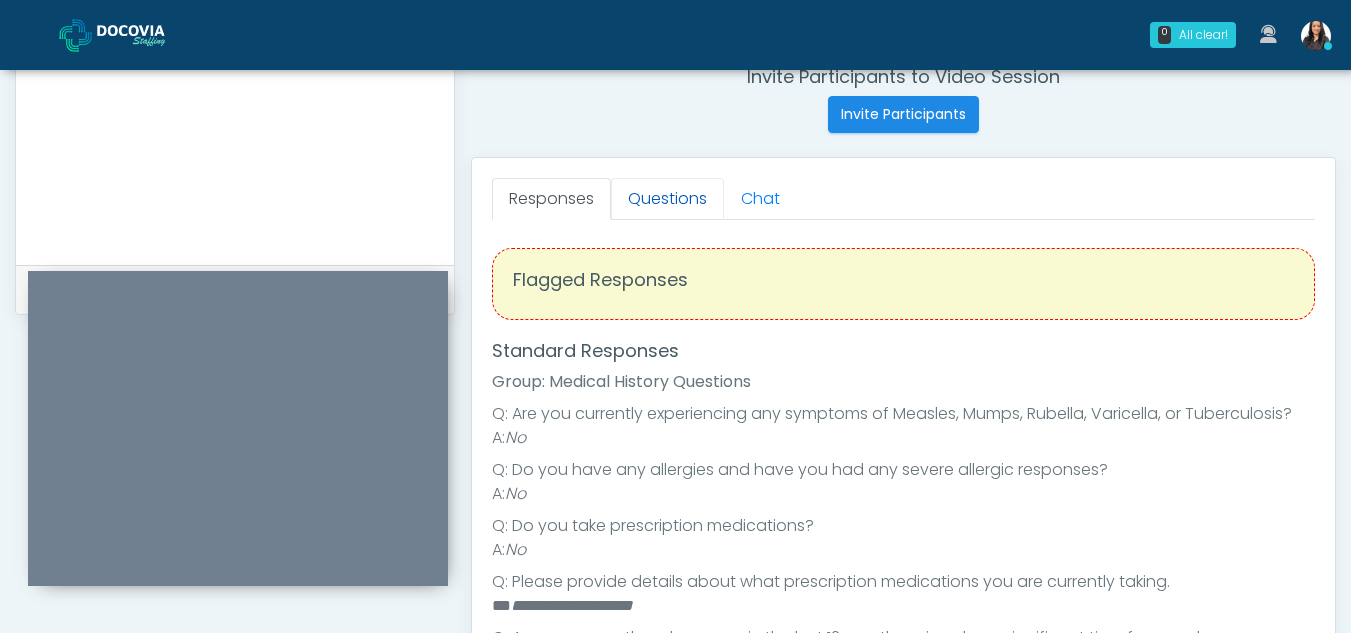 click on "Questions" at bounding box center (667, 199) 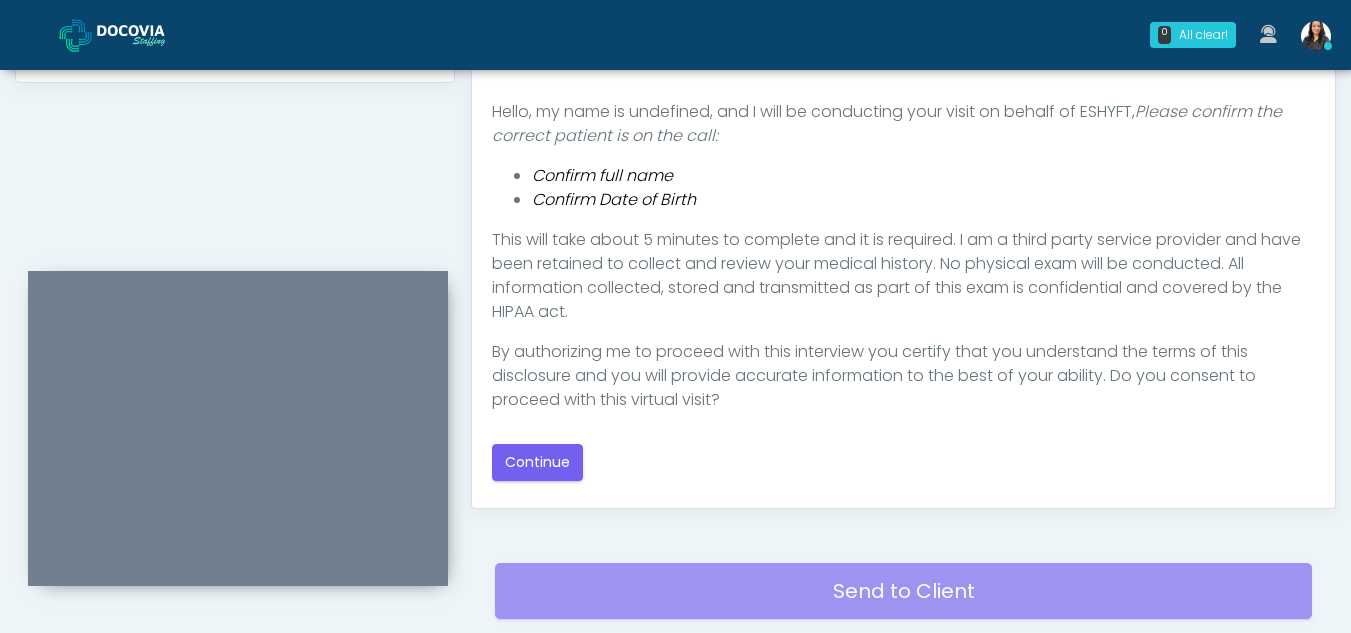 scroll, scrollTop: 1075, scrollLeft: 0, axis: vertical 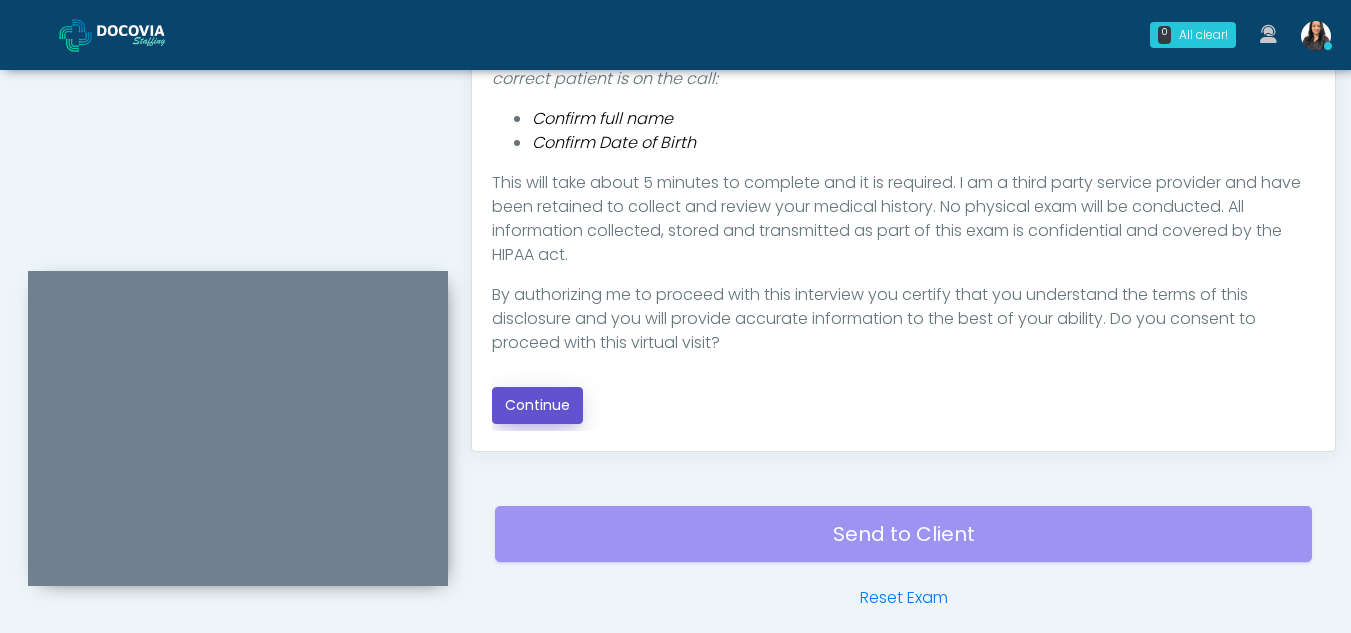 click on "Continue" at bounding box center (537, 405) 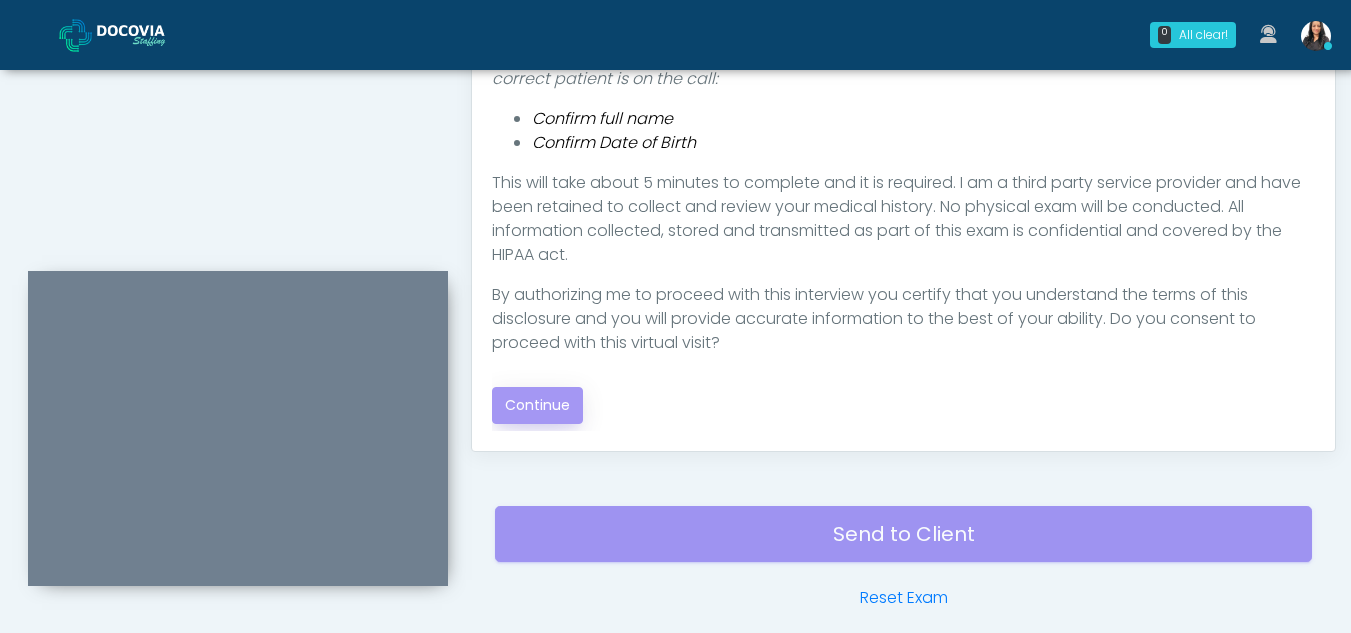 scroll, scrollTop: 1162, scrollLeft: 0, axis: vertical 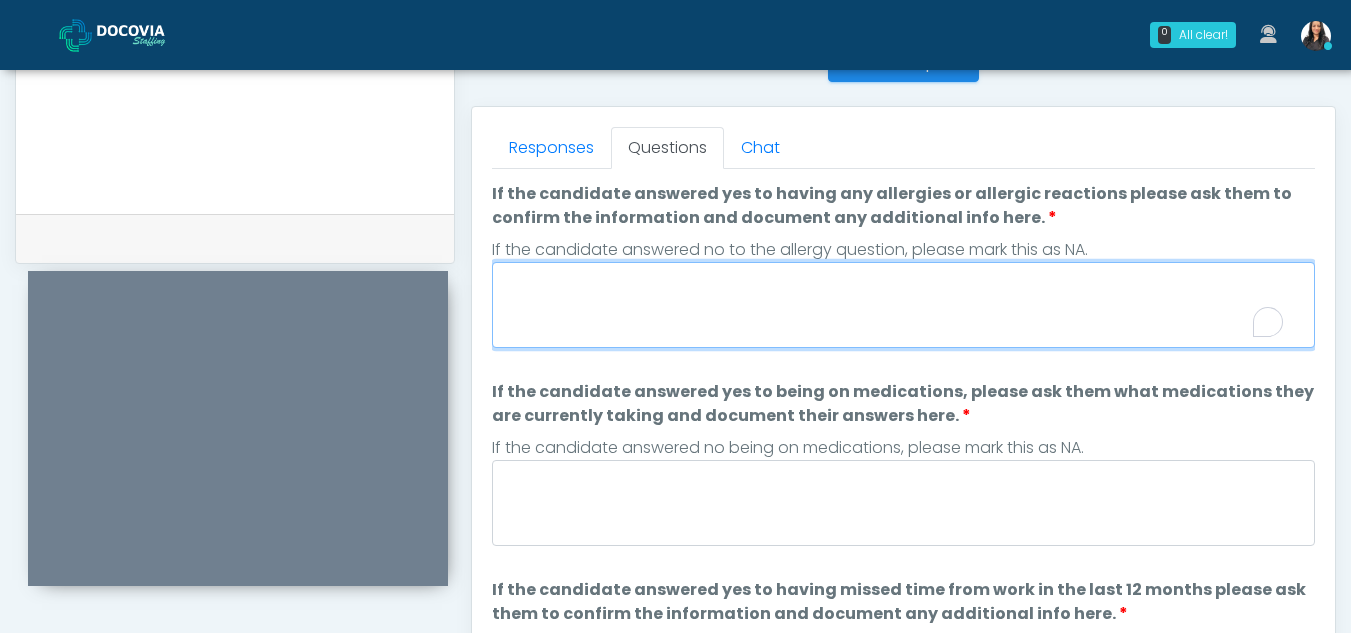 click on "If the candidate answered yes to having any allergies or allergic reactions please ask them to confirm the information and document any additional info here." at bounding box center [903, 305] 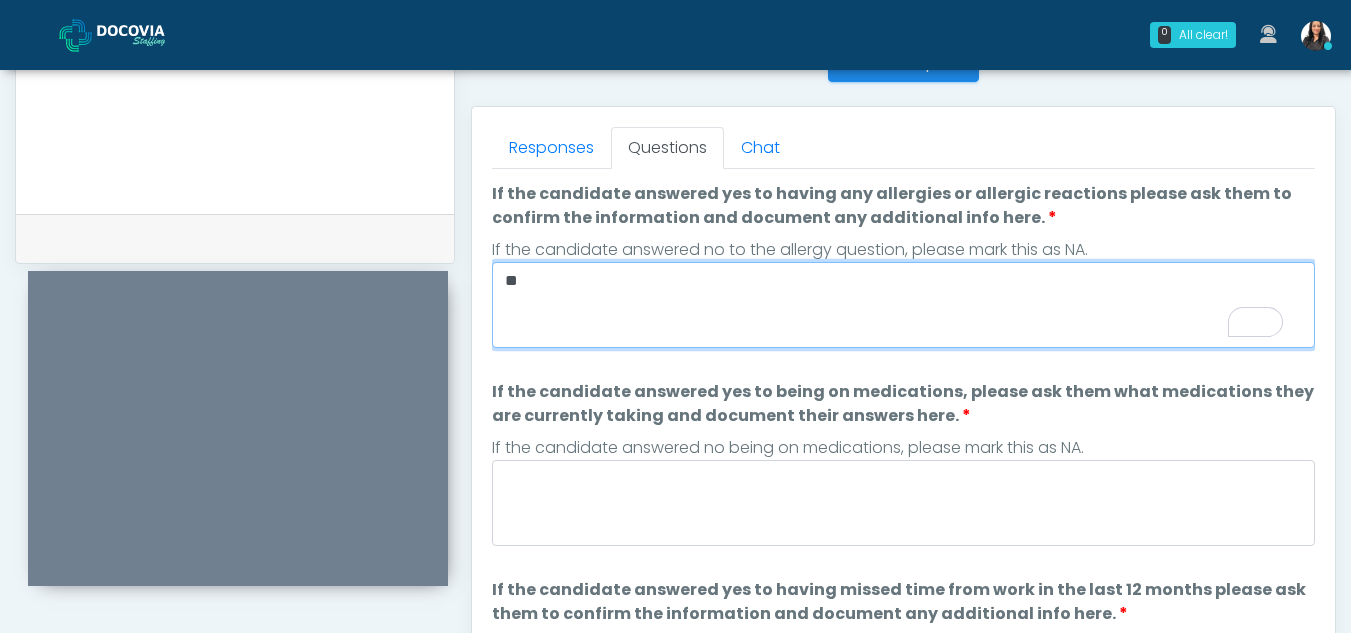 type on "**" 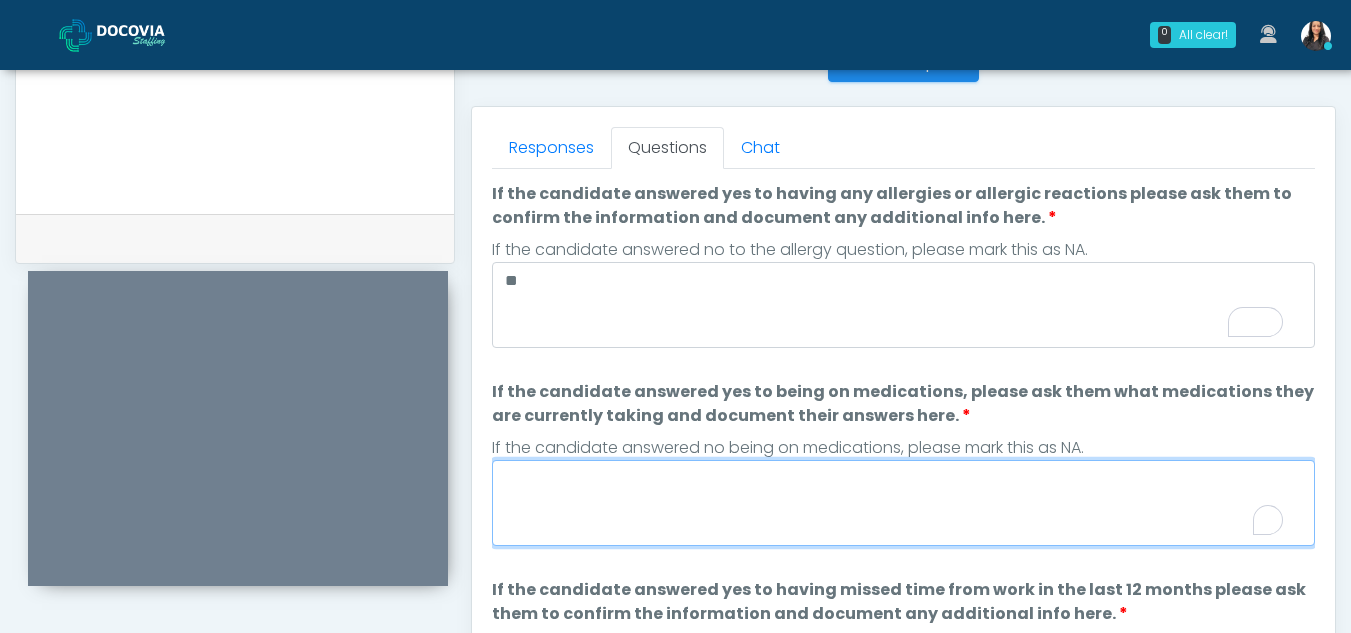 click on "If the candidate answered yes to being on medications, please ask them what medications they are currently taking and document their answers here." at bounding box center (903, 503) 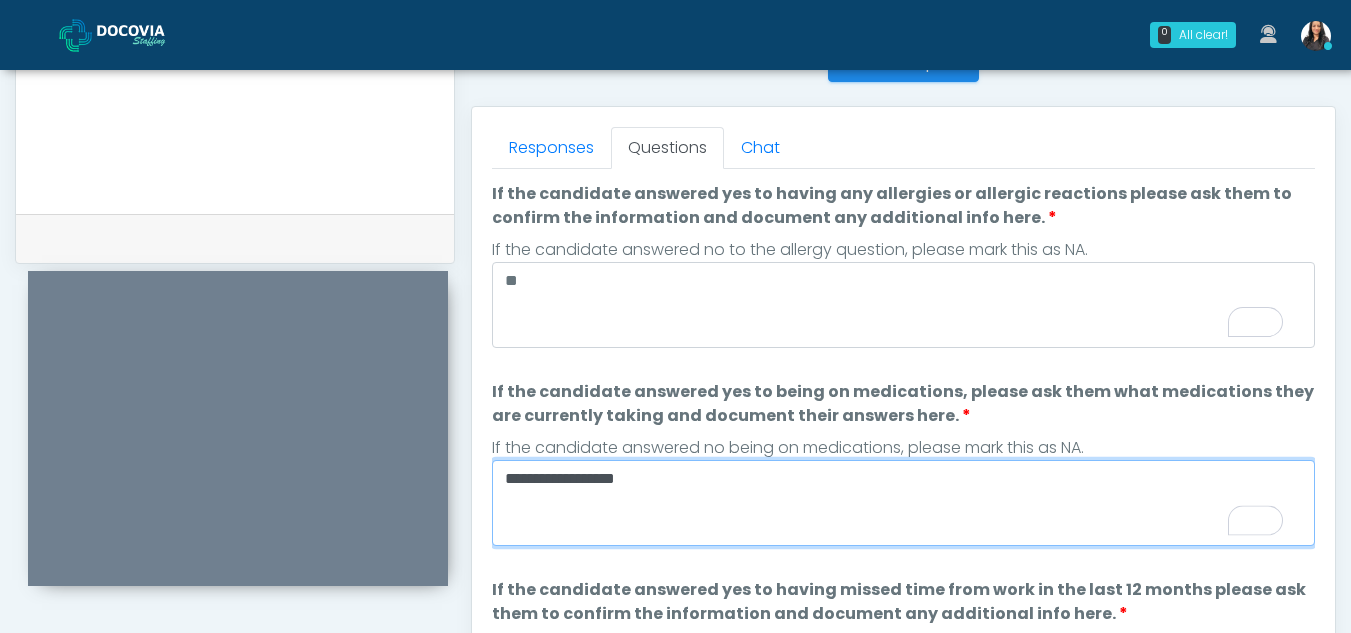 type on "**********" 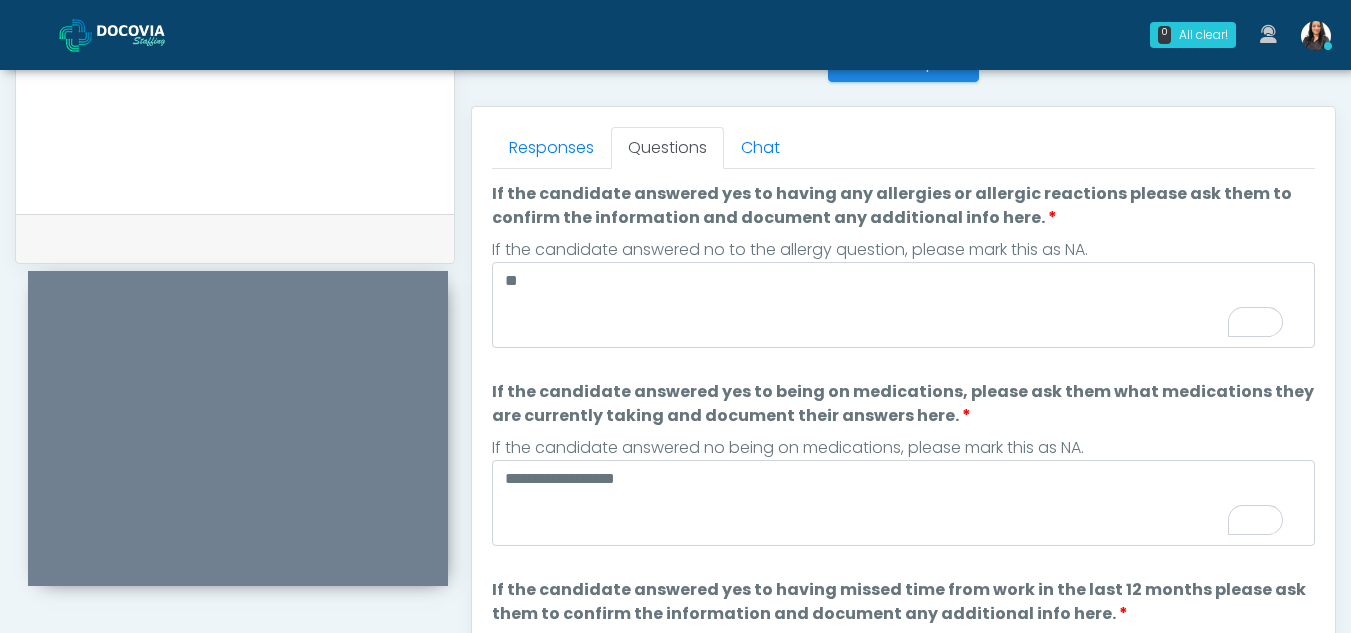scroll, scrollTop: 17, scrollLeft: 0, axis: vertical 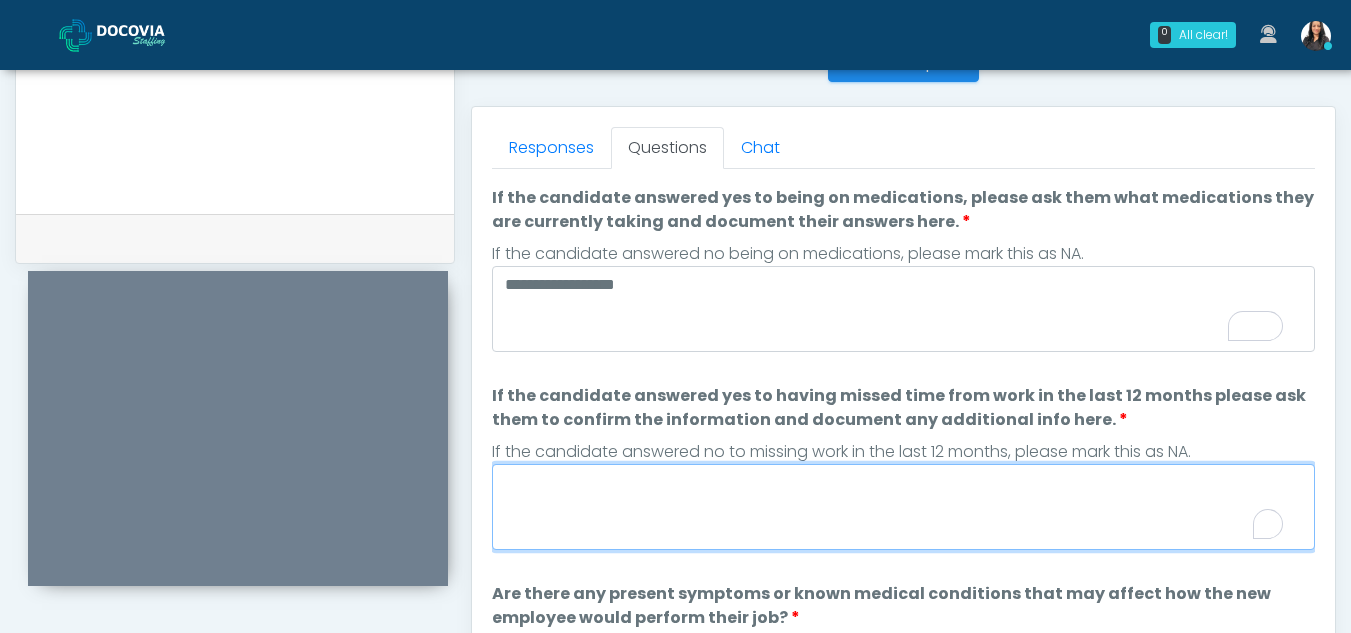 click on "If the candidate answered yes to having missed time from work in the last 12 months please ask them to confirm the information and document any additional info here." at bounding box center (903, 507) 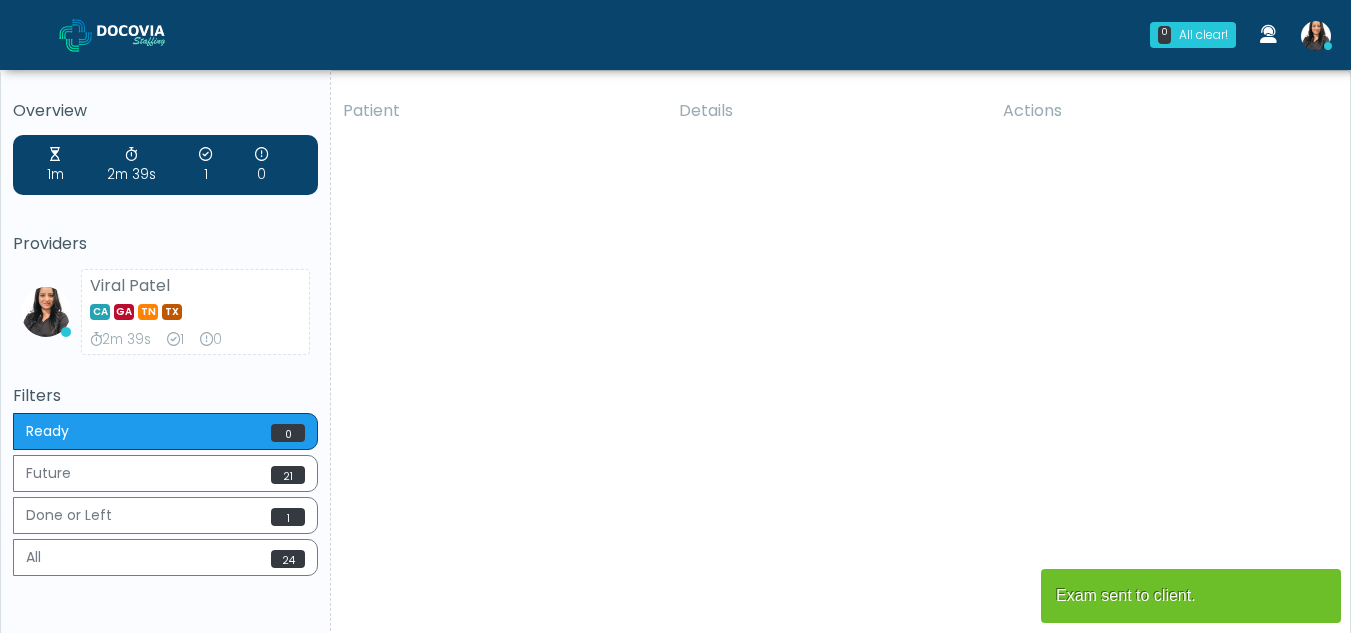 scroll, scrollTop: 0, scrollLeft: 0, axis: both 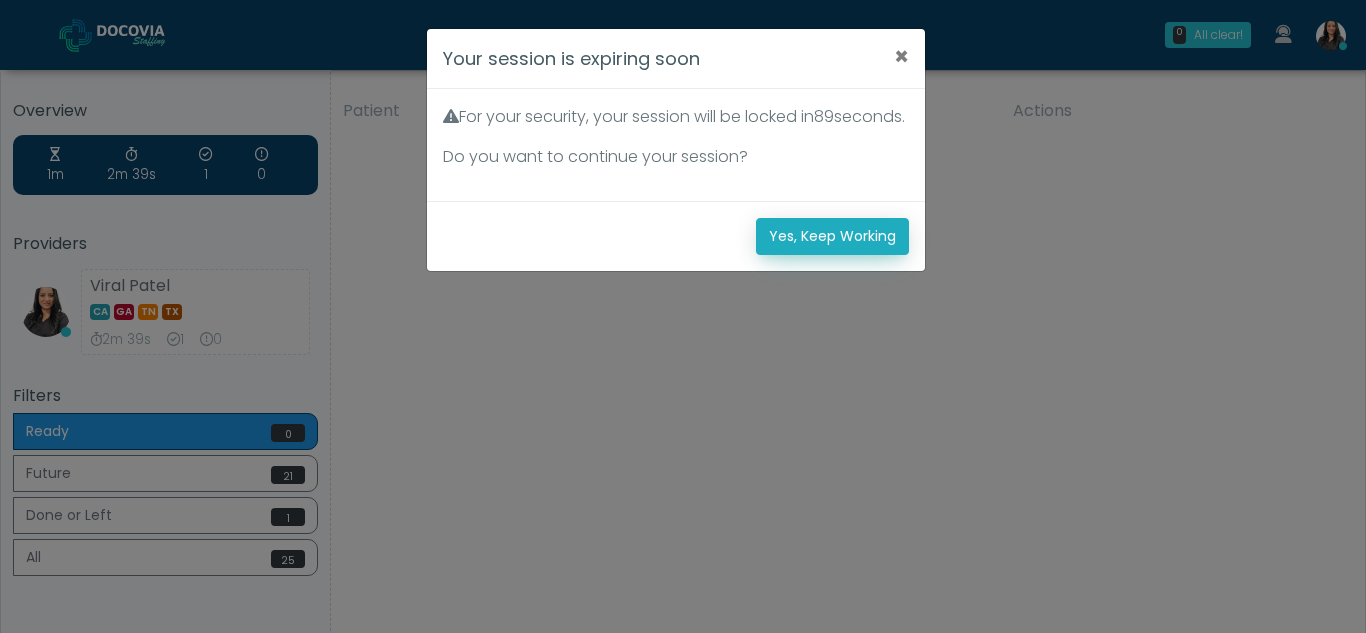 click on "Yes, Keep Working" at bounding box center (832, 236) 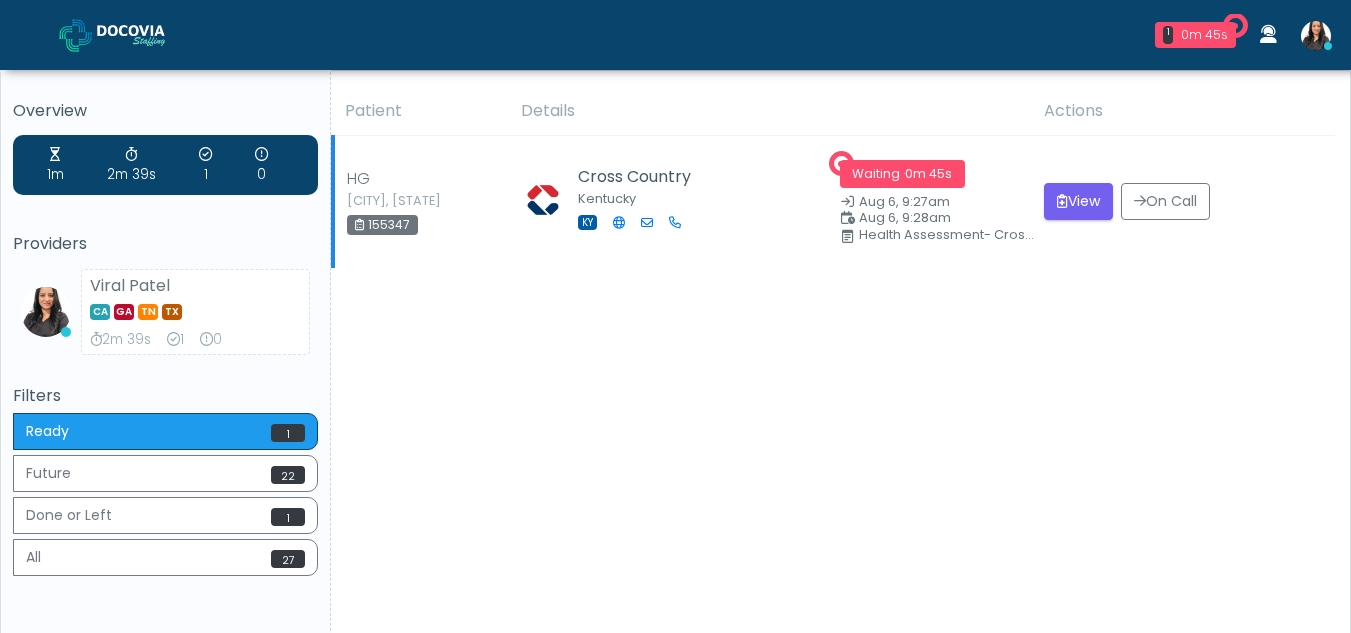 scroll, scrollTop: 0, scrollLeft: 0, axis: both 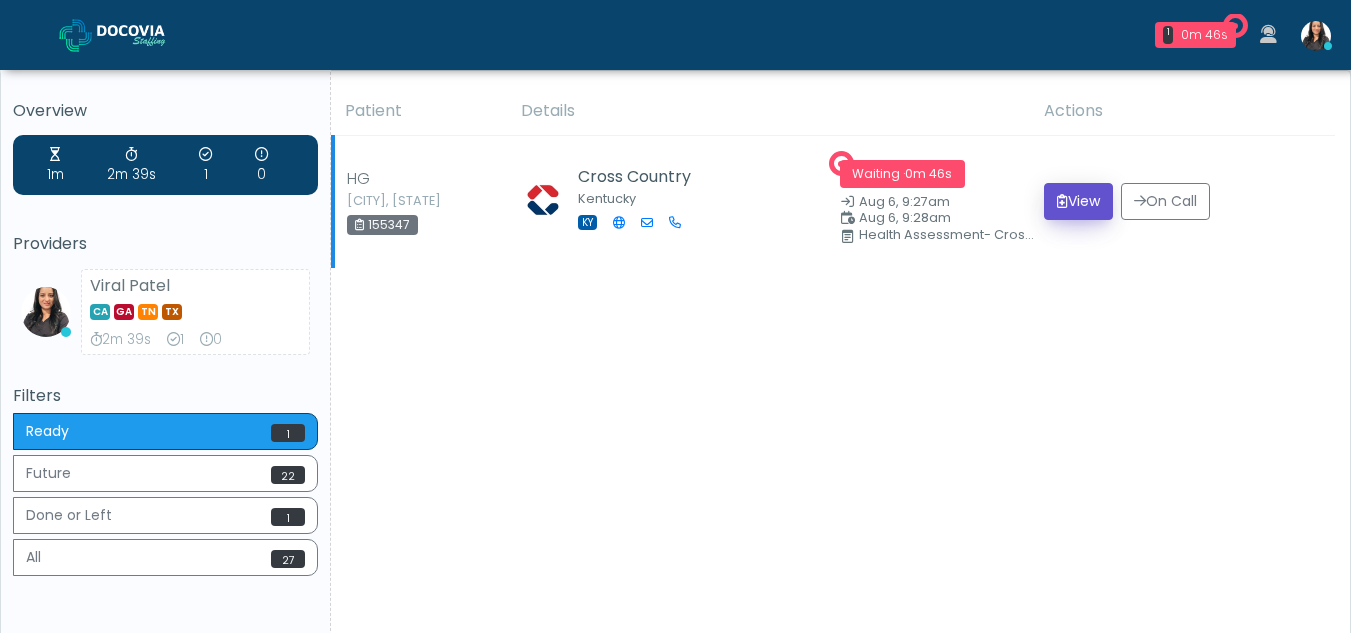 click on "View" at bounding box center [1078, 201] 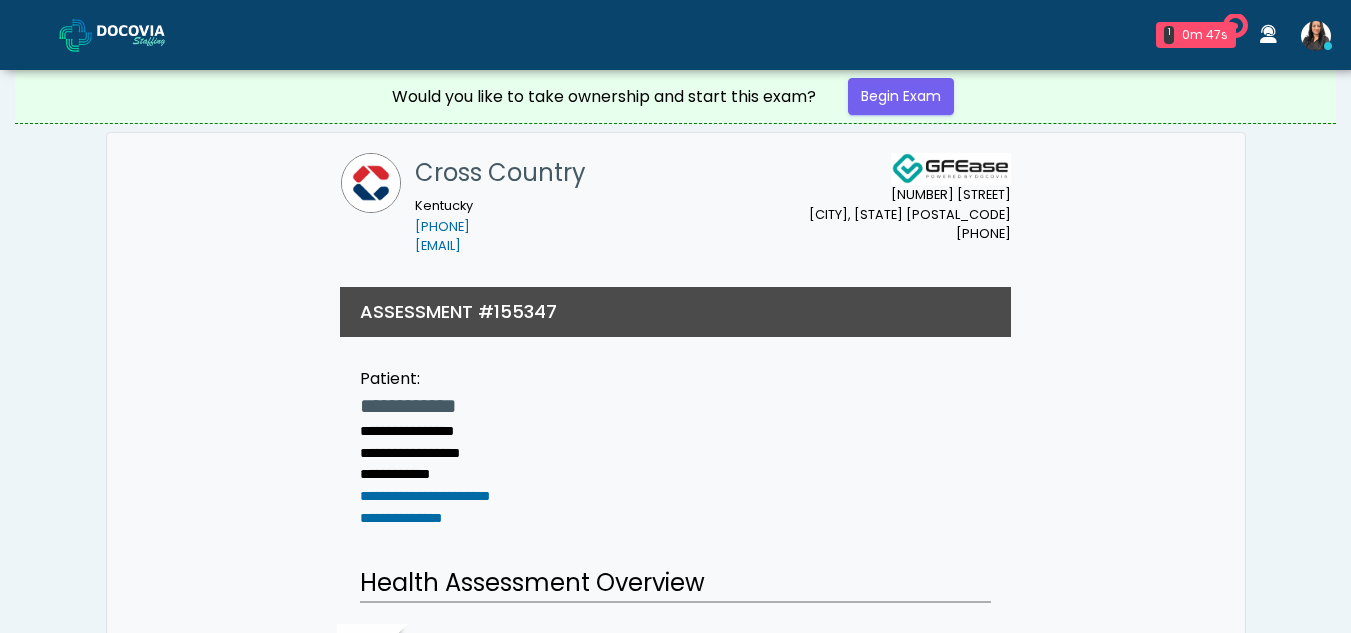 scroll, scrollTop: 0, scrollLeft: 0, axis: both 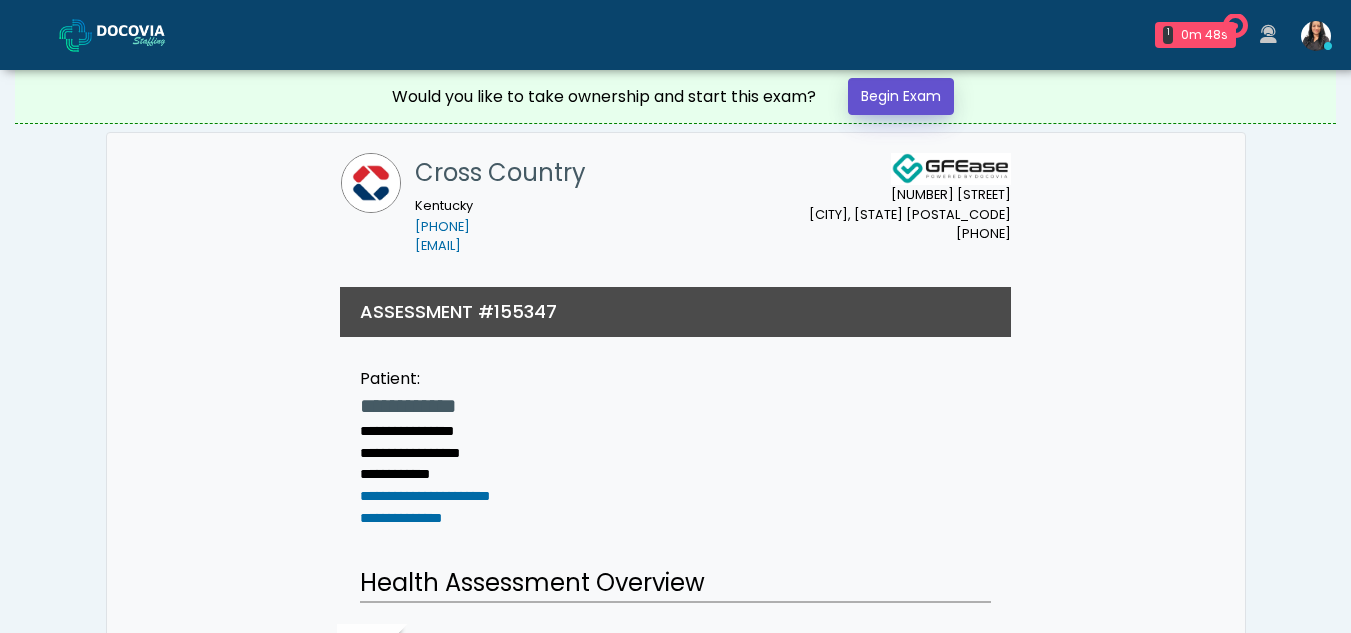 click on "Begin Exam" at bounding box center (901, 96) 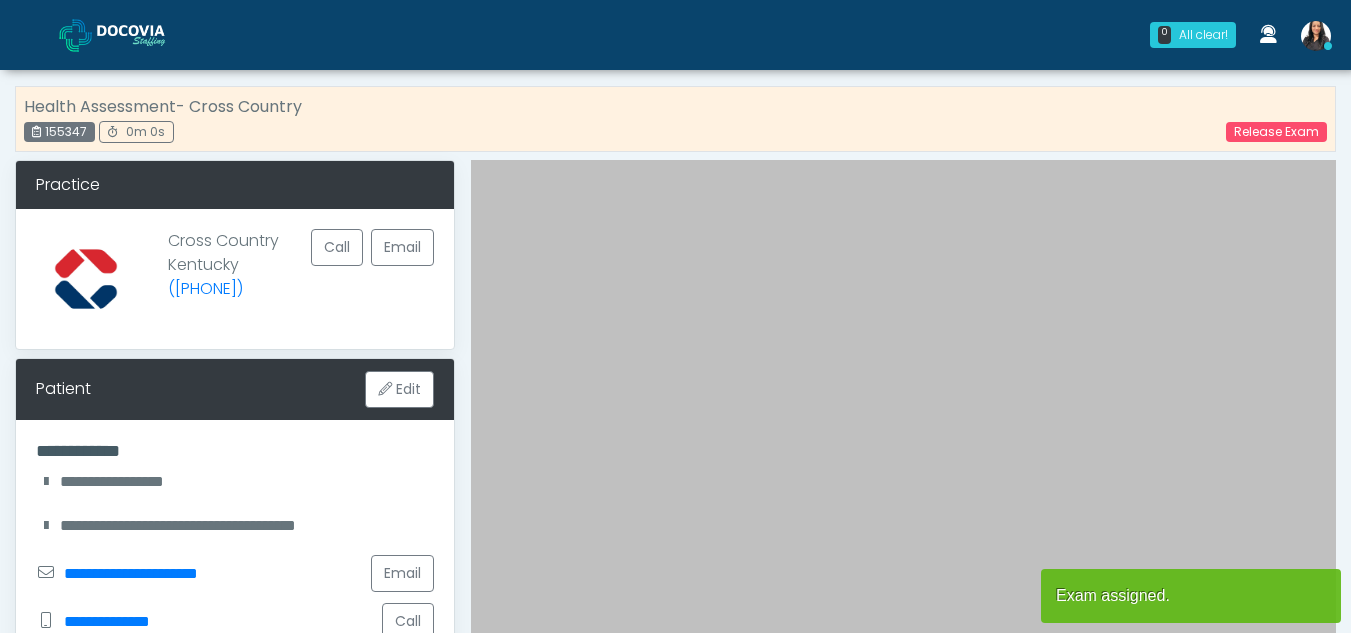 scroll, scrollTop: 0, scrollLeft: 0, axis: both 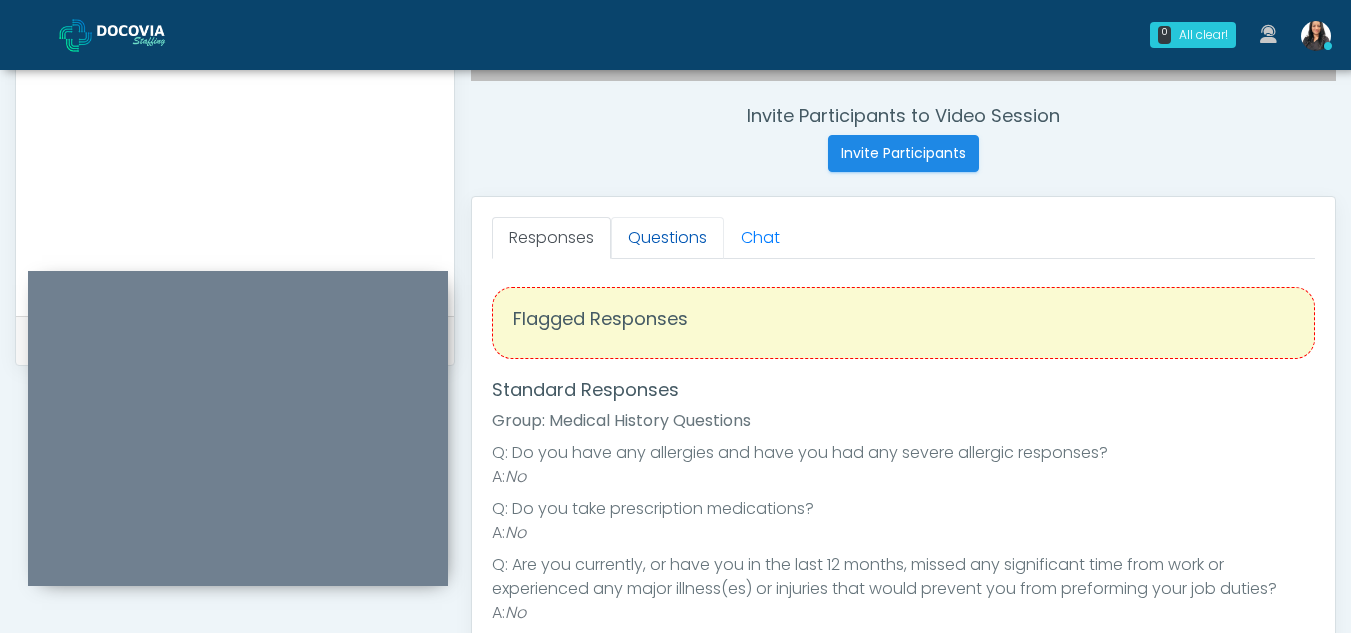 click on "Questions" at bounding box center (667, 238) 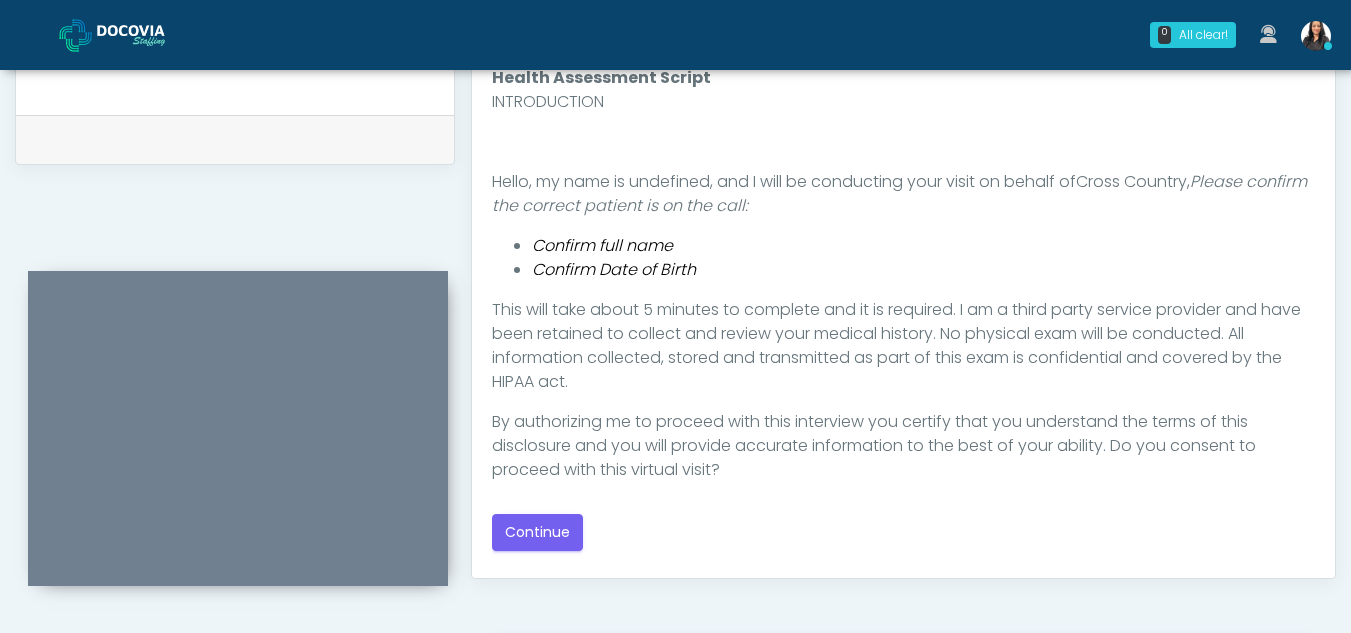 scroll, scrollTop: 1002, scrollLeft: 0, axis: vertical 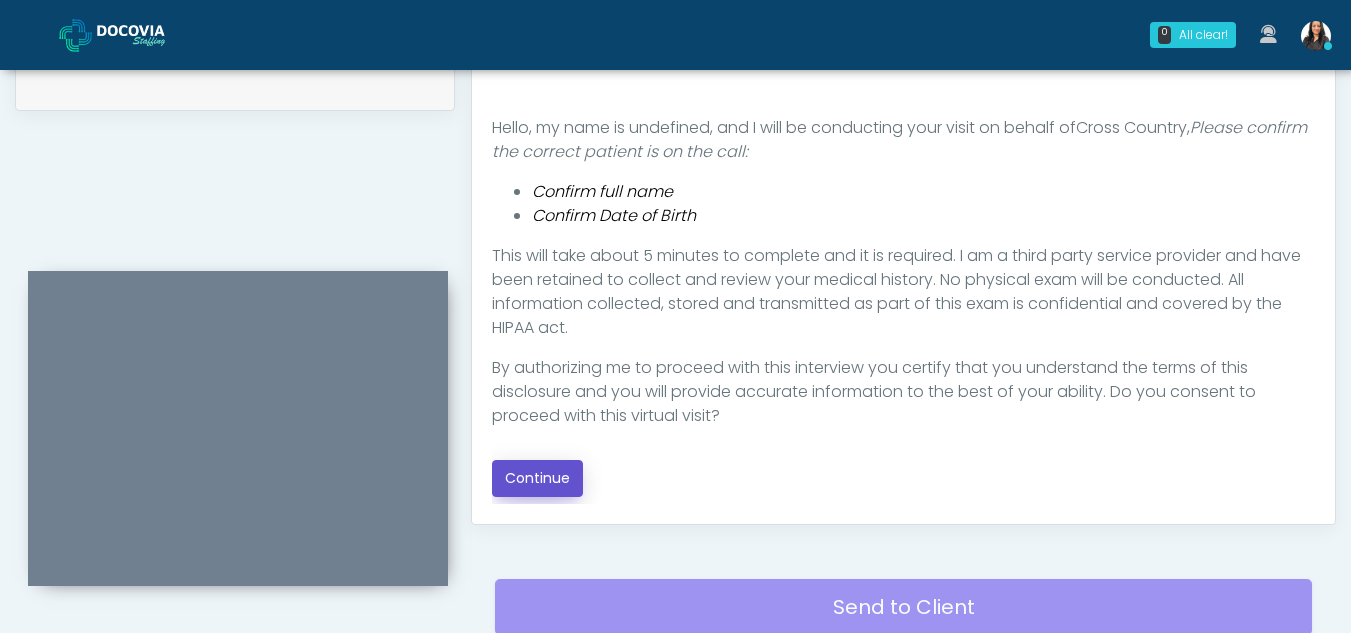 click on "Continue" at bounding box center (537, 478) 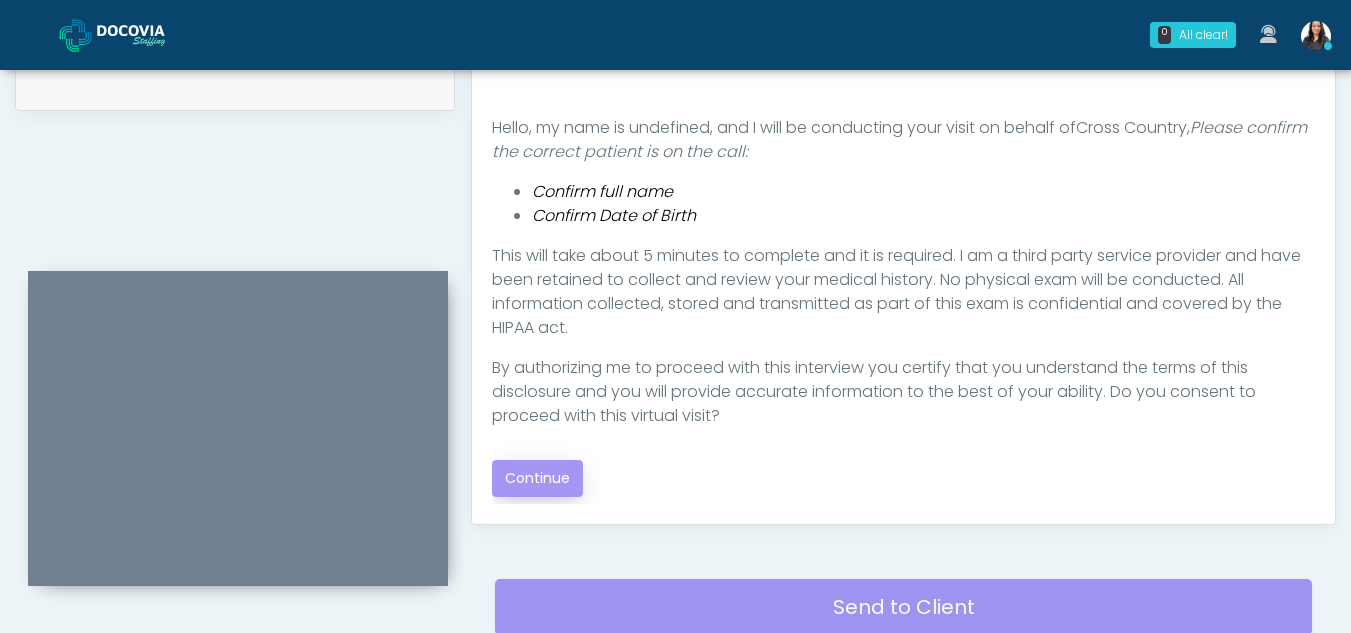 scroll, scrollTop: 1162, scrollLeft: 0, axis: vertical 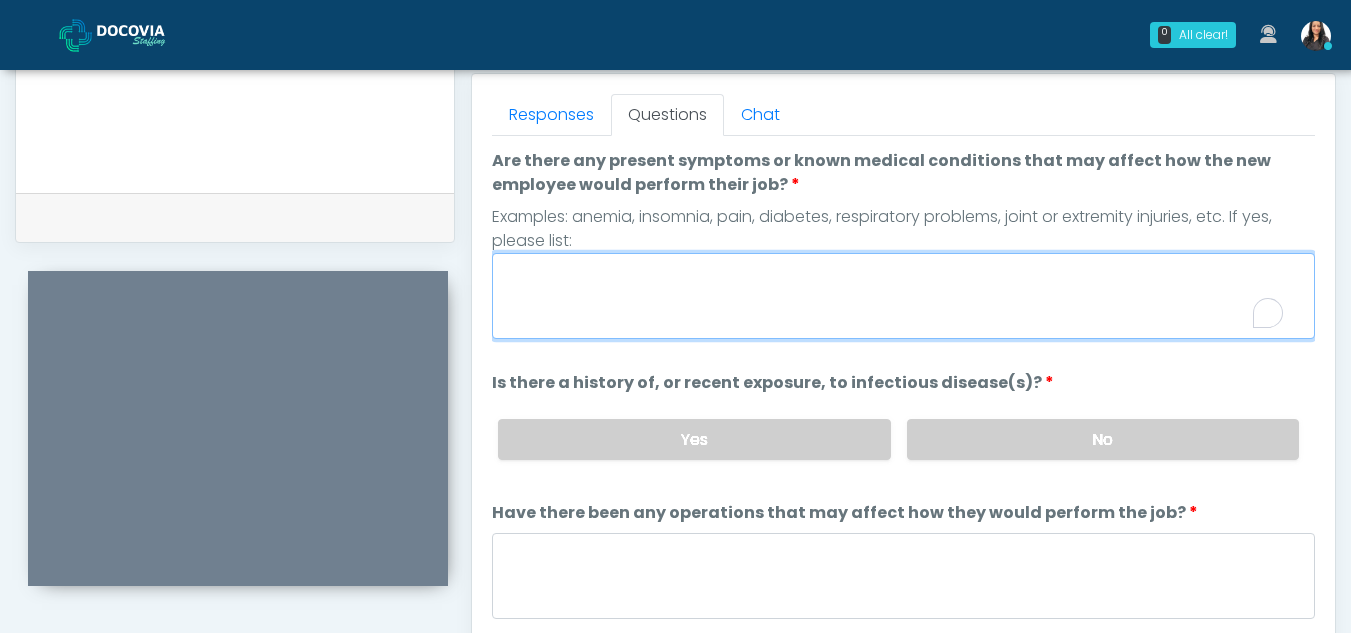 click on "Are there any present symptoms or known medical conditions that may affect how the new employee would perform their job?" at bounding box center [903, 296] 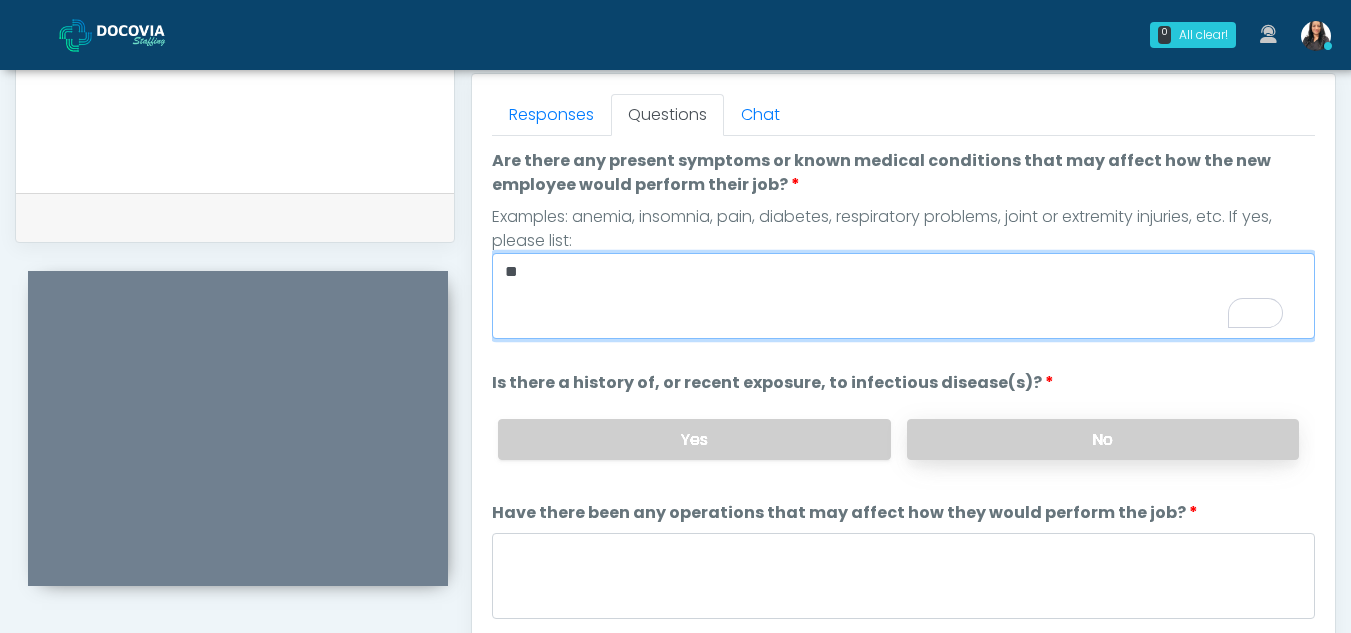 type on "**" 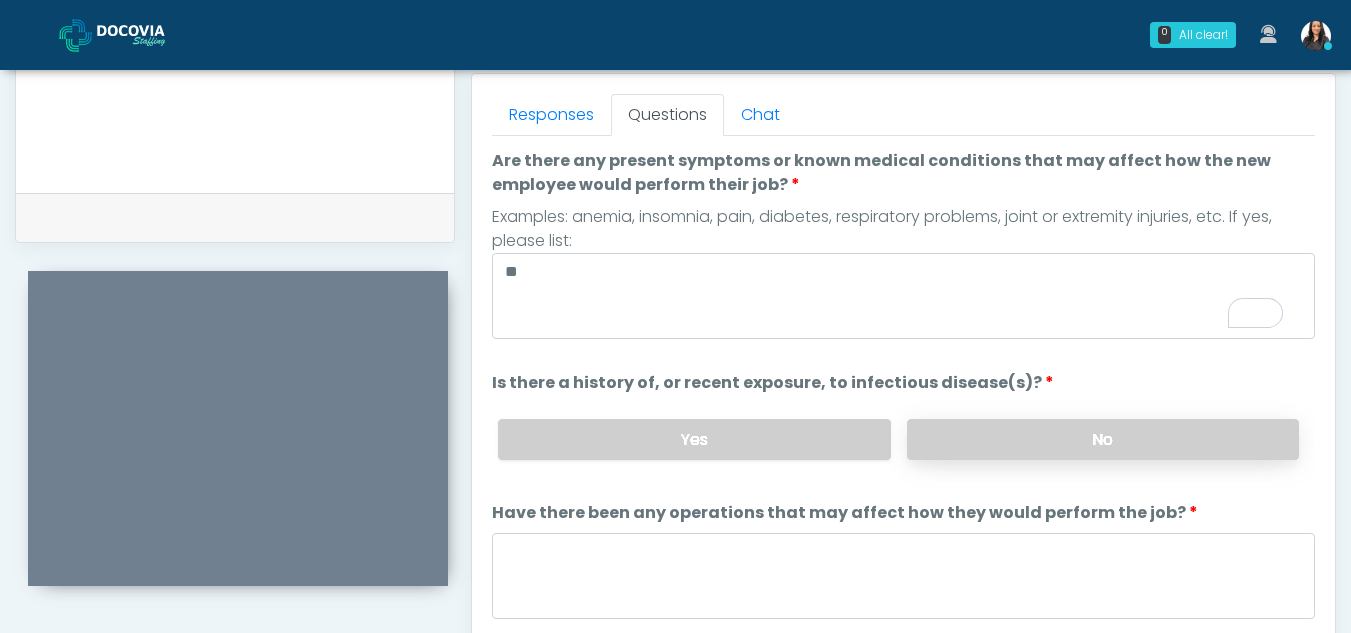 click on "No" at bounding box center (1103, 439) 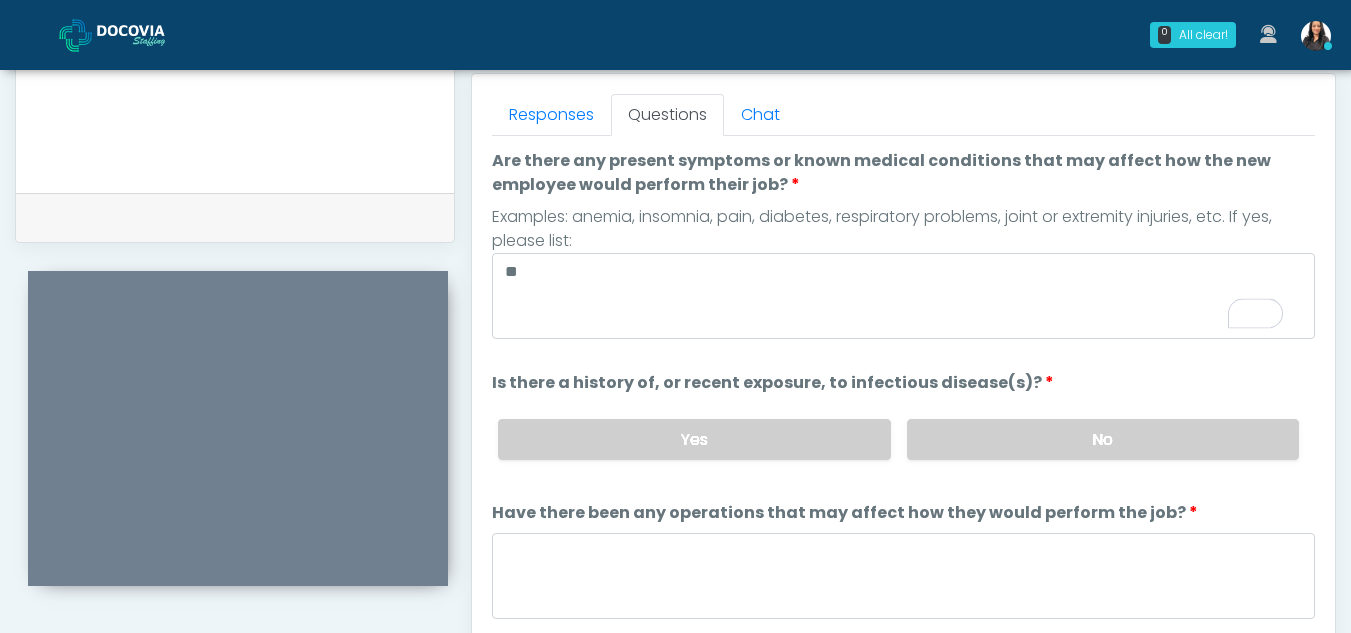 scroll, scrollTop: 171, scrollLeft: 0, axis: vertical 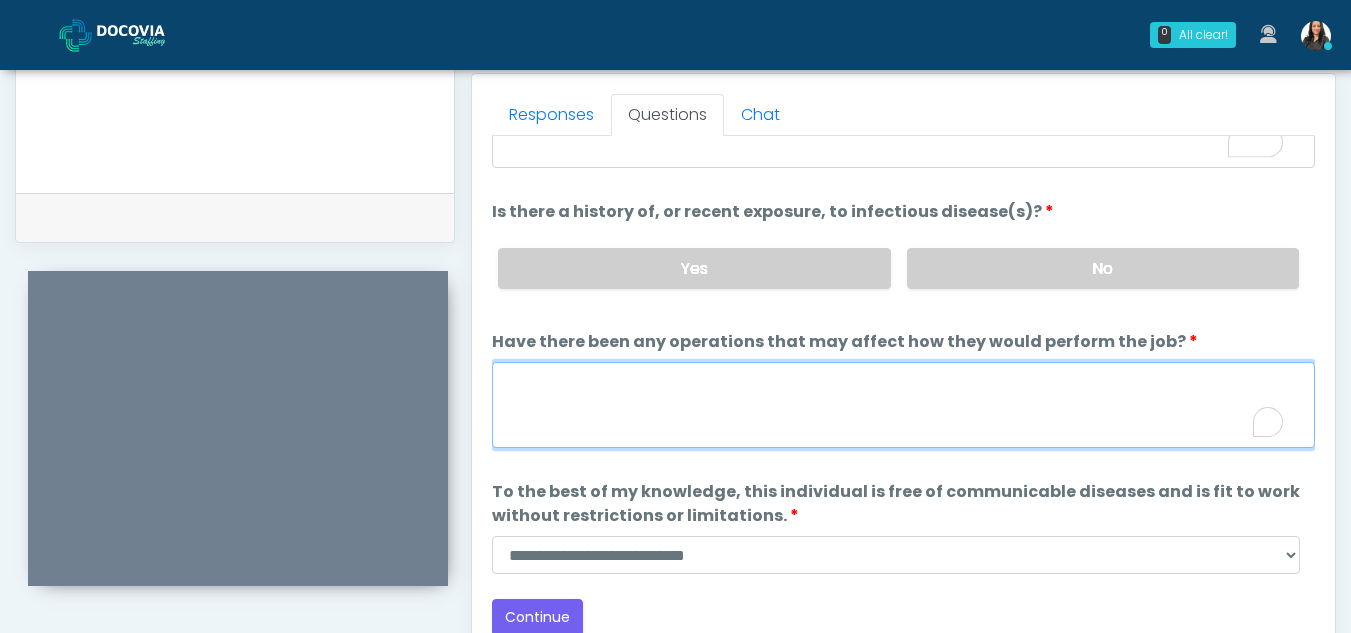 click on "Have there been any operations that may affect how they would perform the job?" at bounding box center [903, 405] 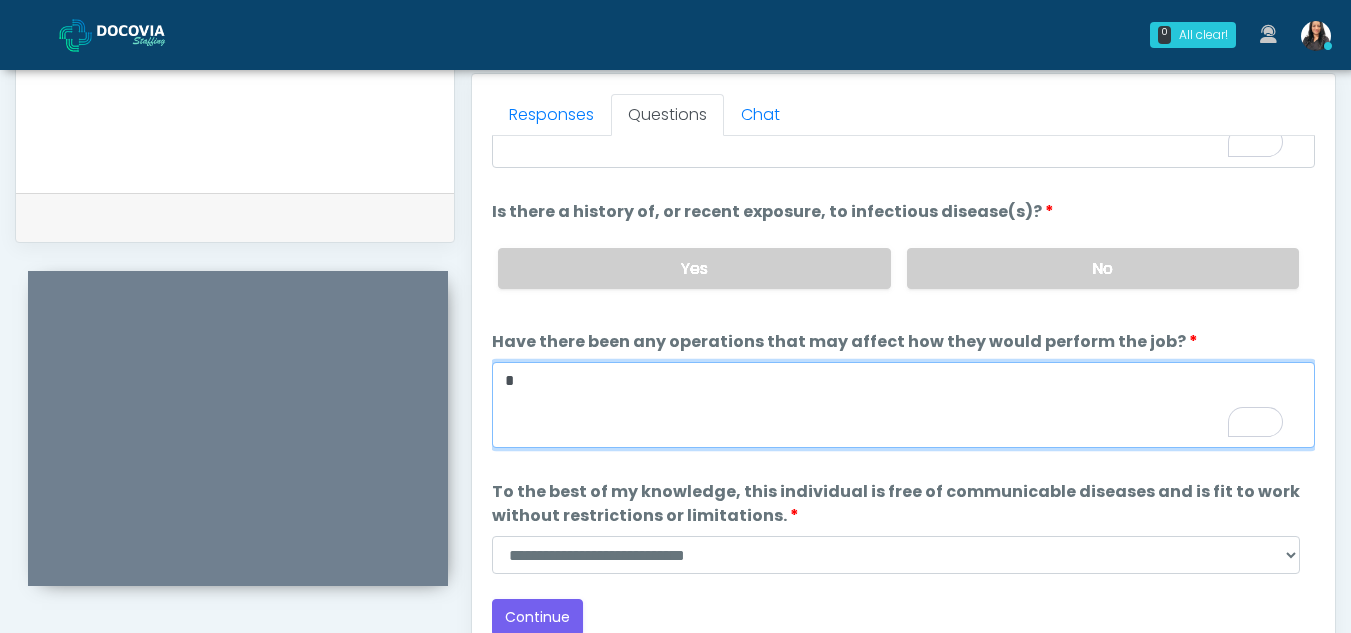 scroll, scrollTop: 171, scrollLeft: 0, axis: vertical 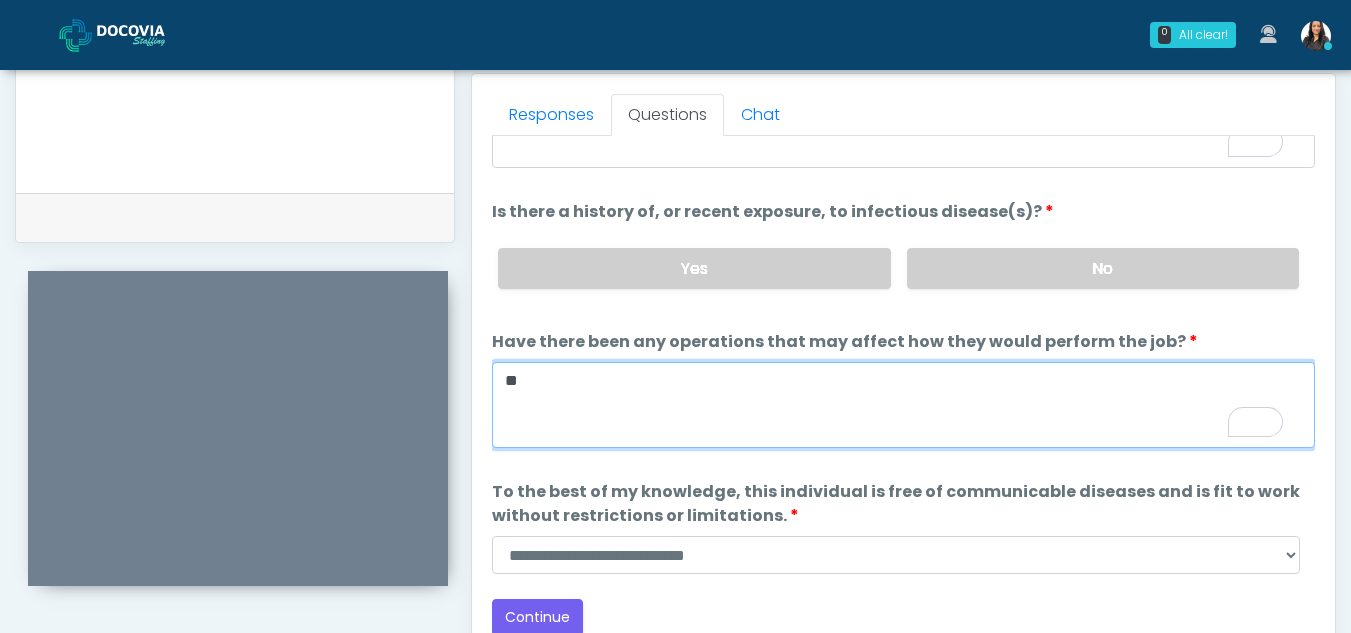 type on "**" 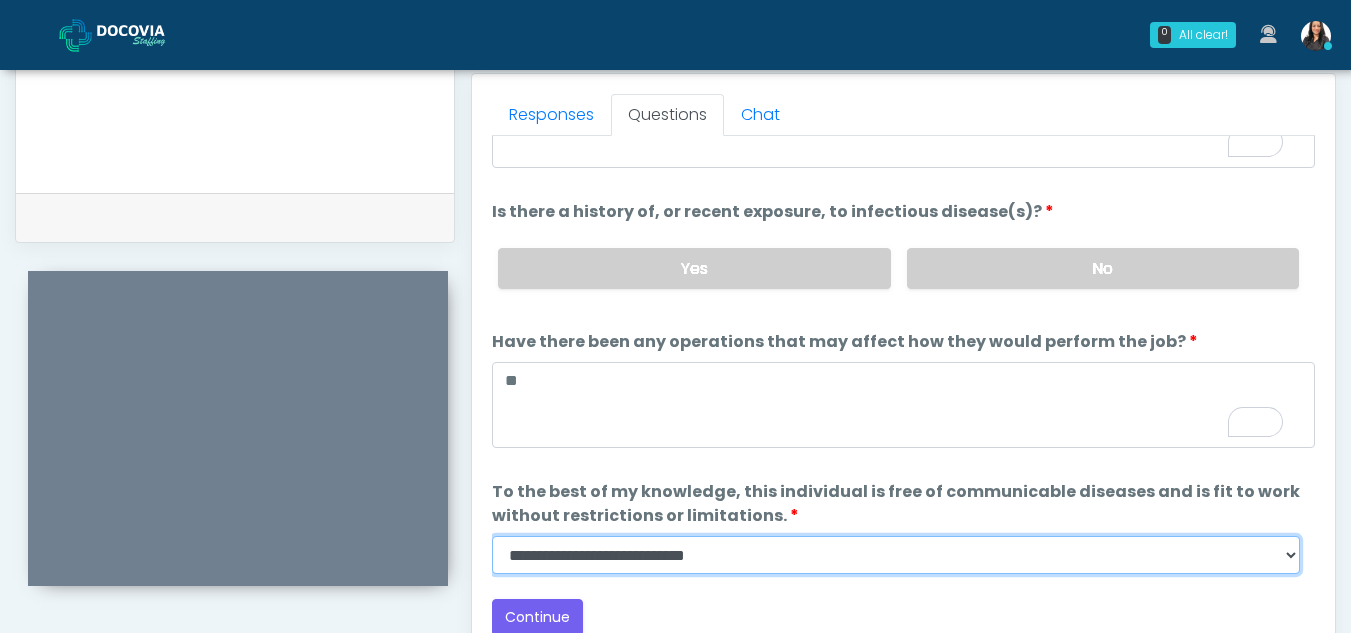click on "**********" at bounding box center [896, 555] 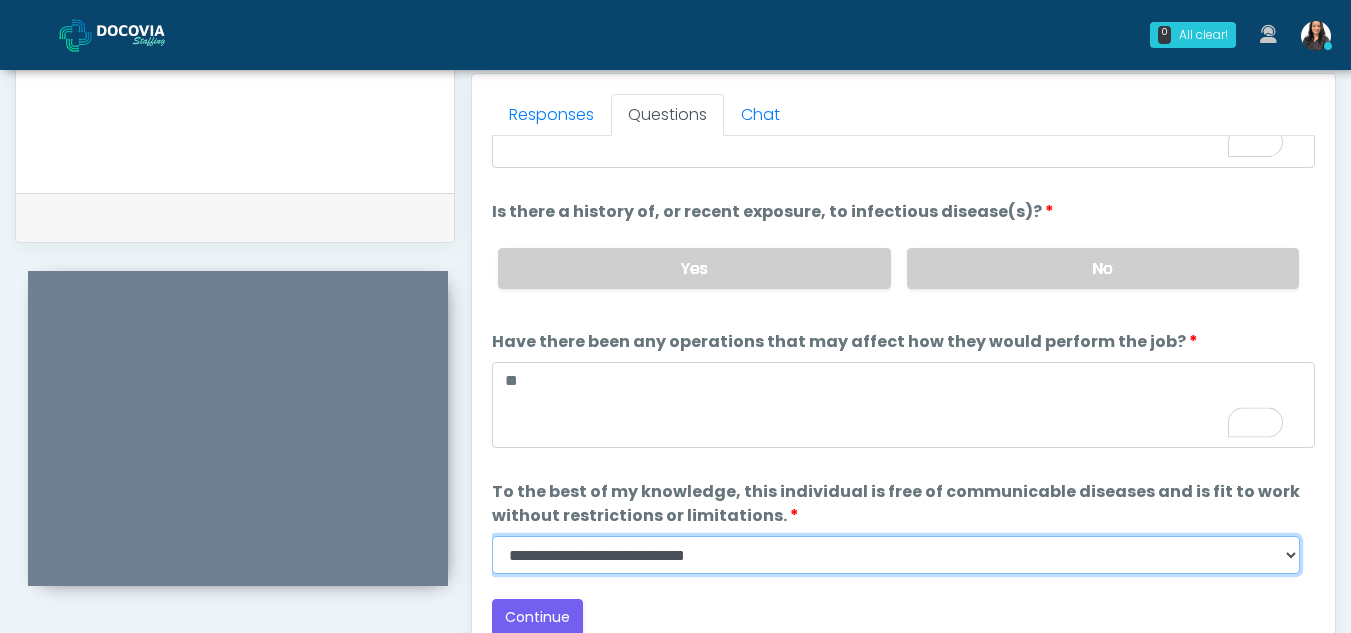 select on "******" 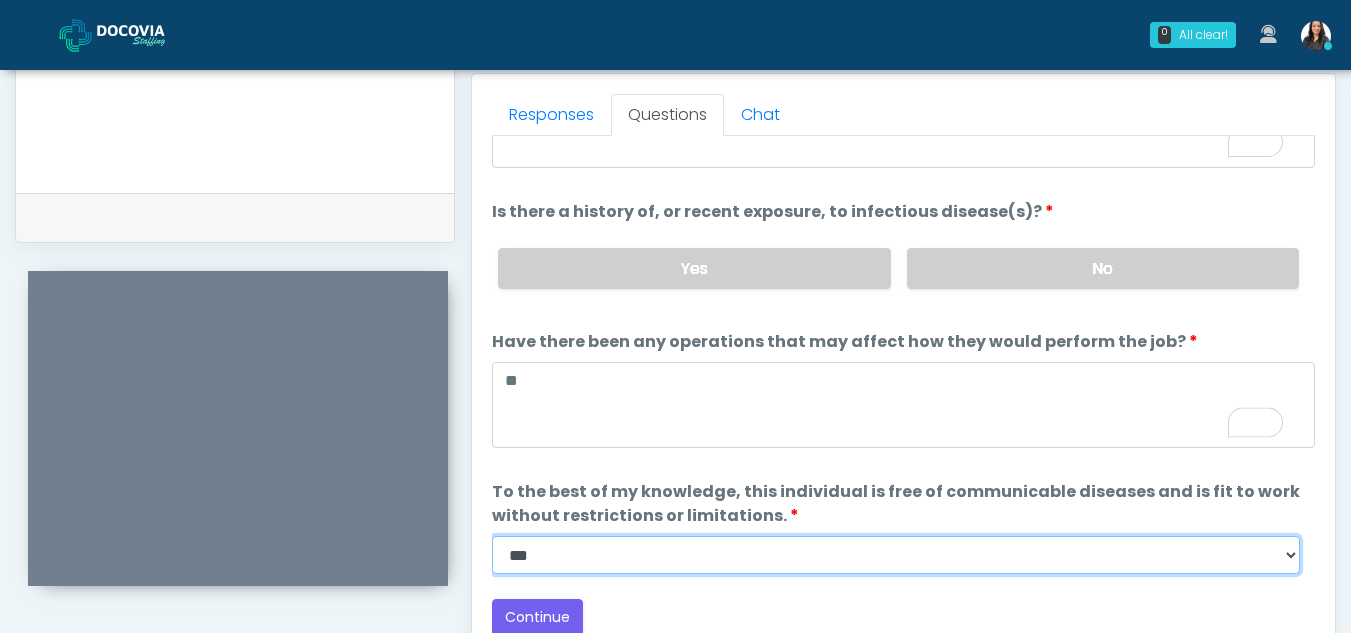 click on "**********" at bounding box center [896, 555] 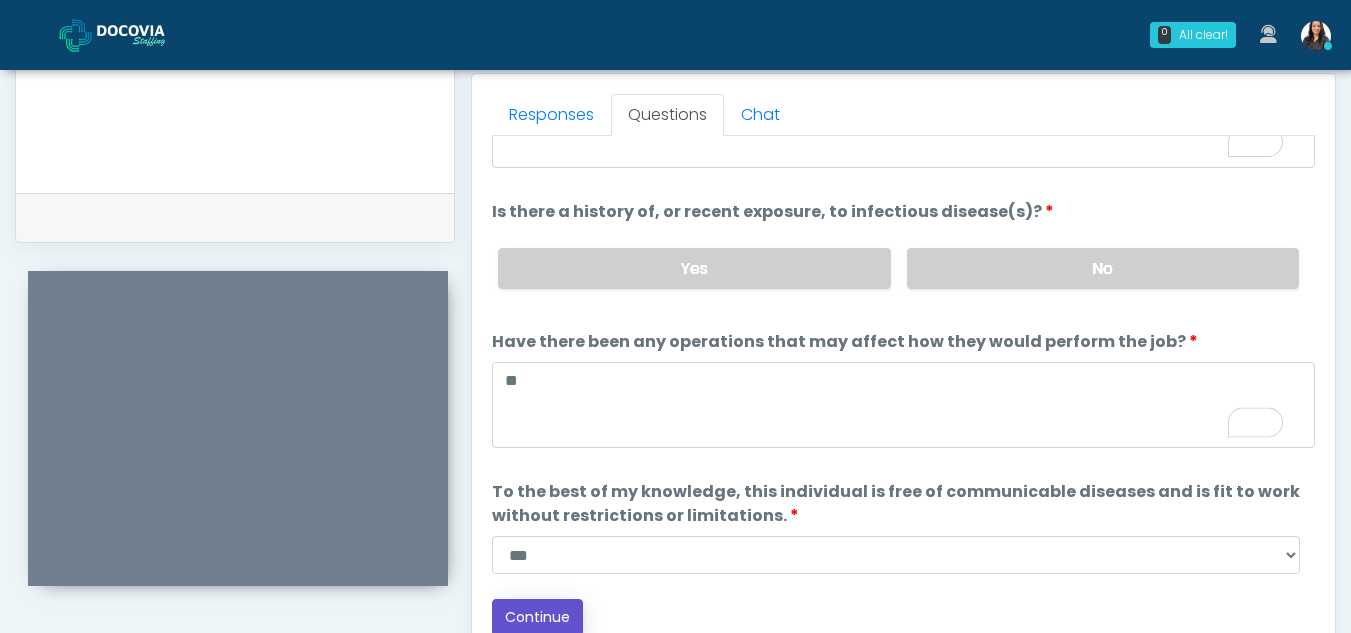 click on "Continue" at bounding box center (537, 617) 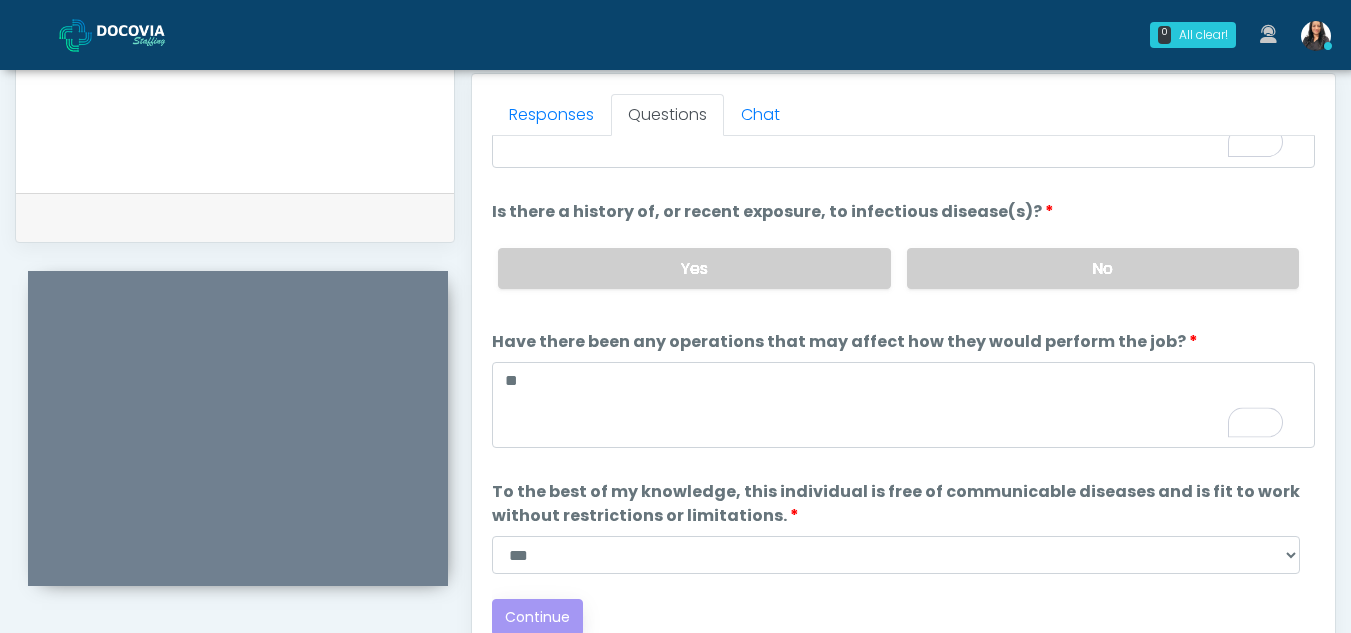scroll, scrollTop: 1162, scrollLeft: 0, axis: vertical 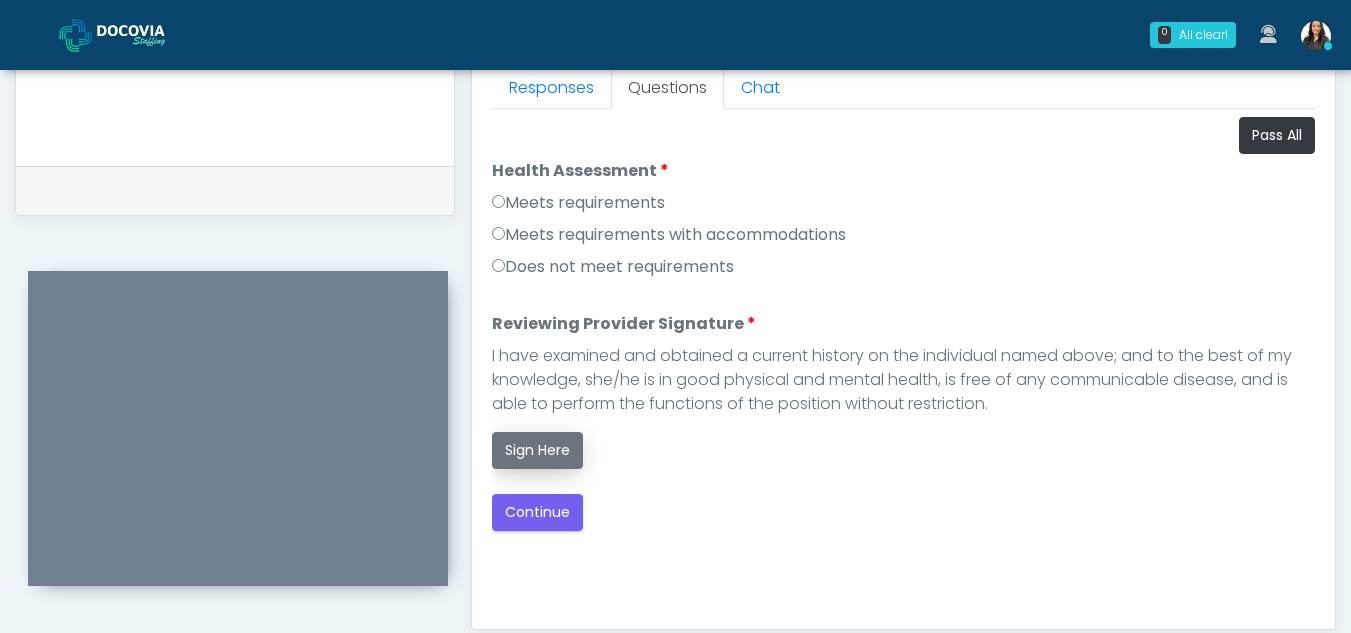 click on "Sign Here" at bounding box center (537, 450) 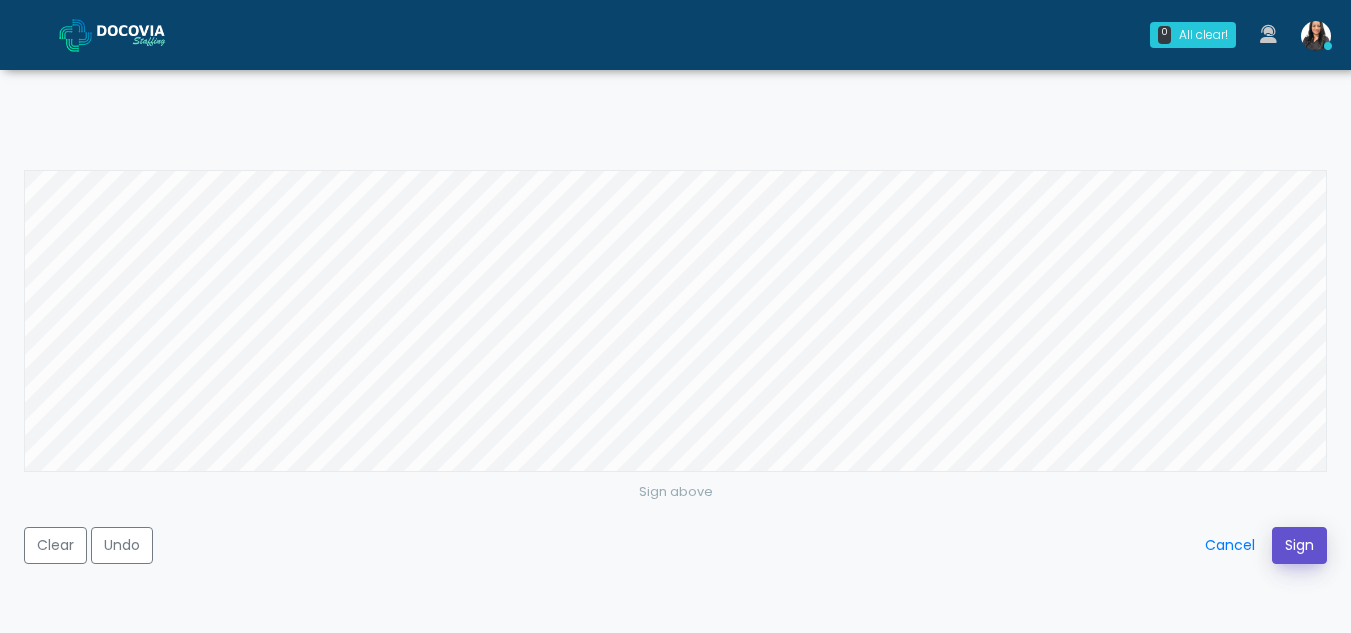 click on "Sign" at bounding box center (1299, 545) 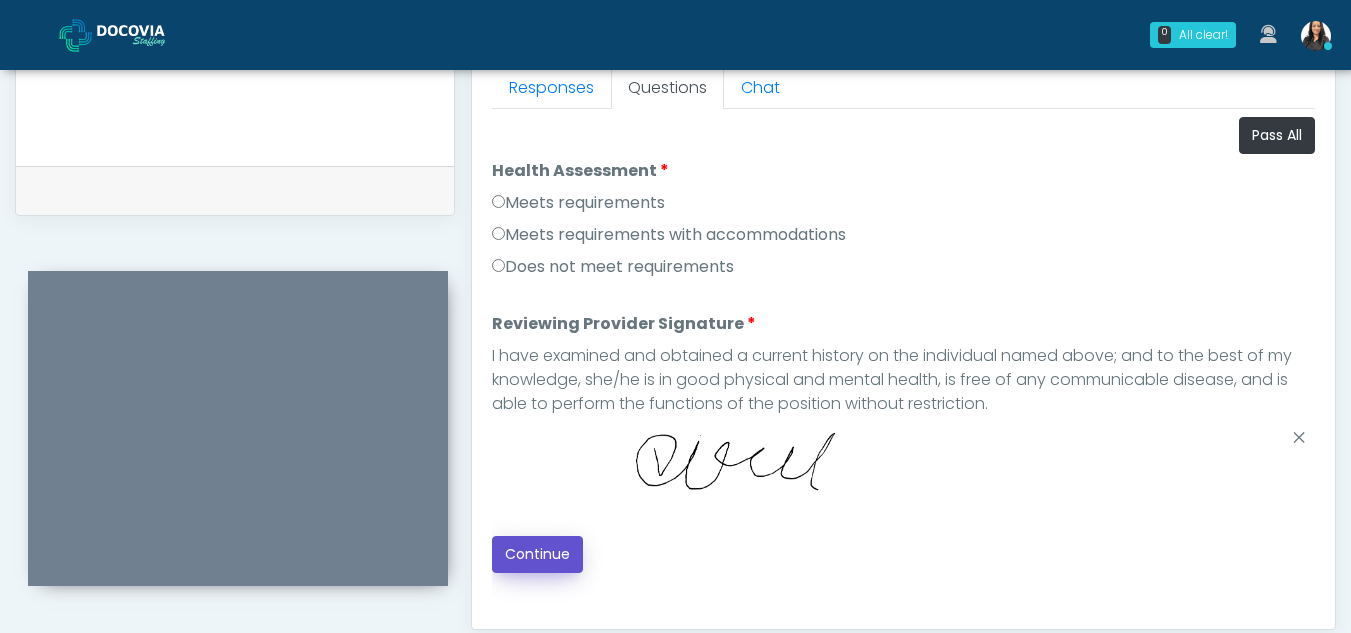 click on "Continue" at bounding box center (537, 554) 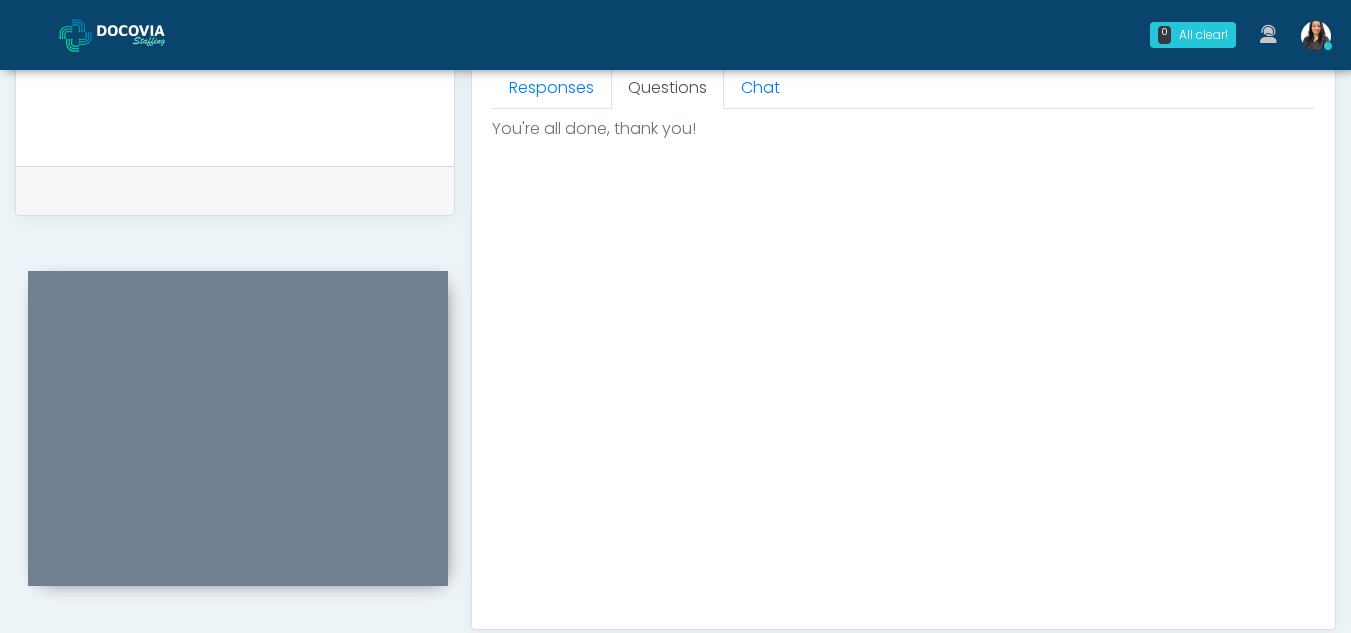 scroll, scrollTop: 1199, scrollLeft: 0, axis: vertical 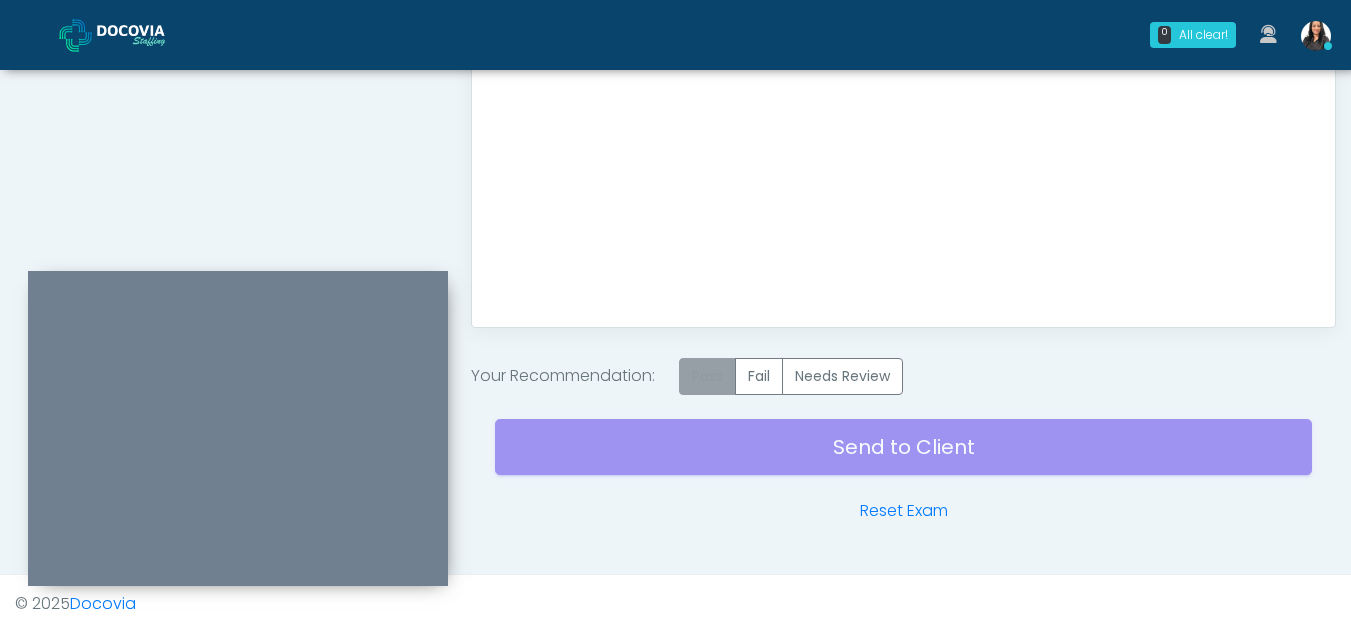 click on "Pass" at bounding box center (707, 376) 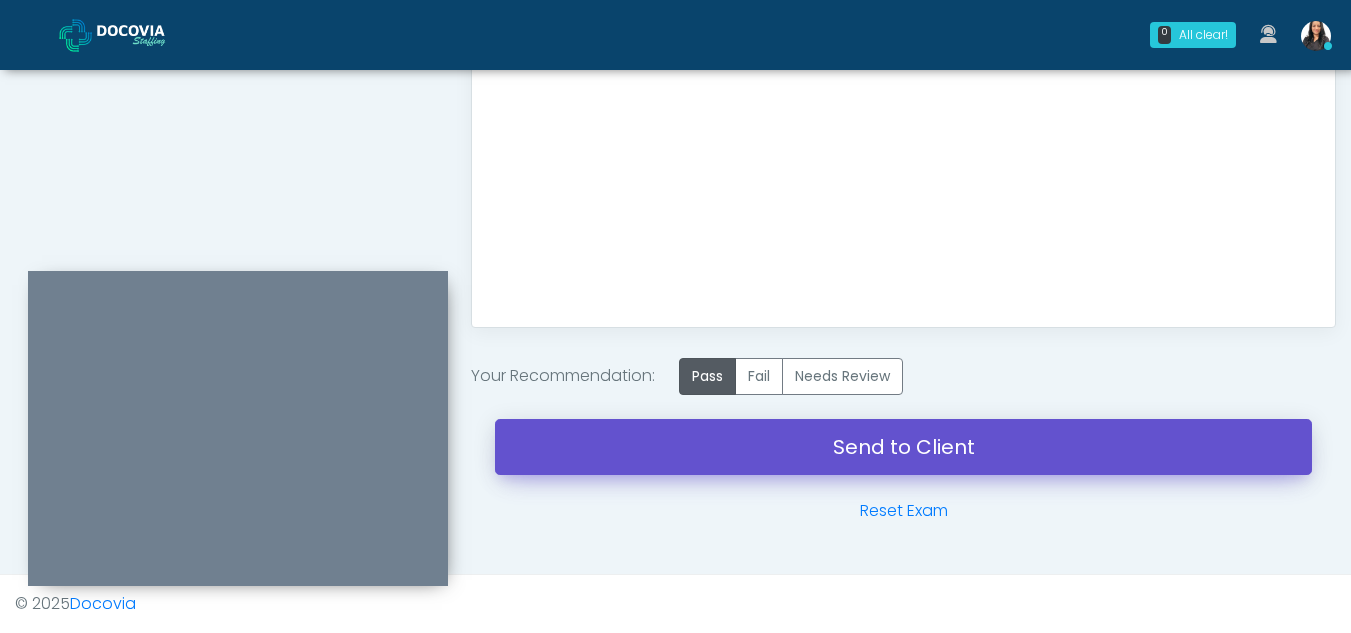 click on "Send to Client" at bounding box center [903, 447] 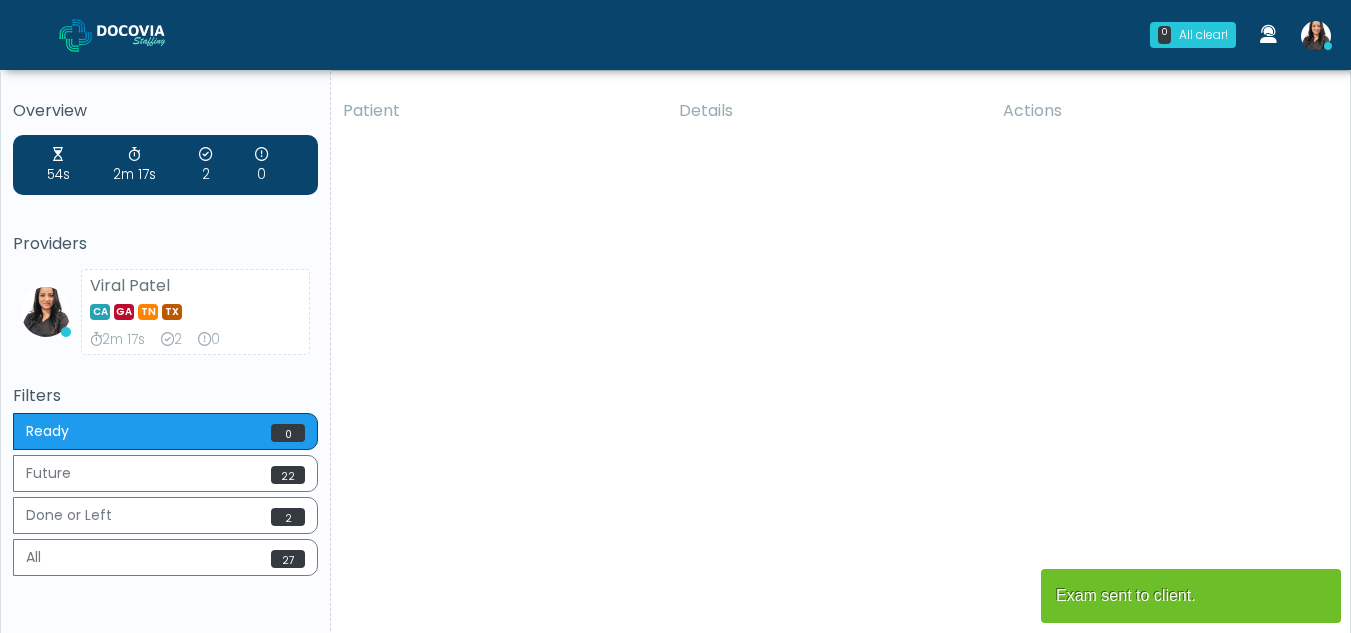 scroll, scrollTop: 0, scrollLeft: 0, axis: both 